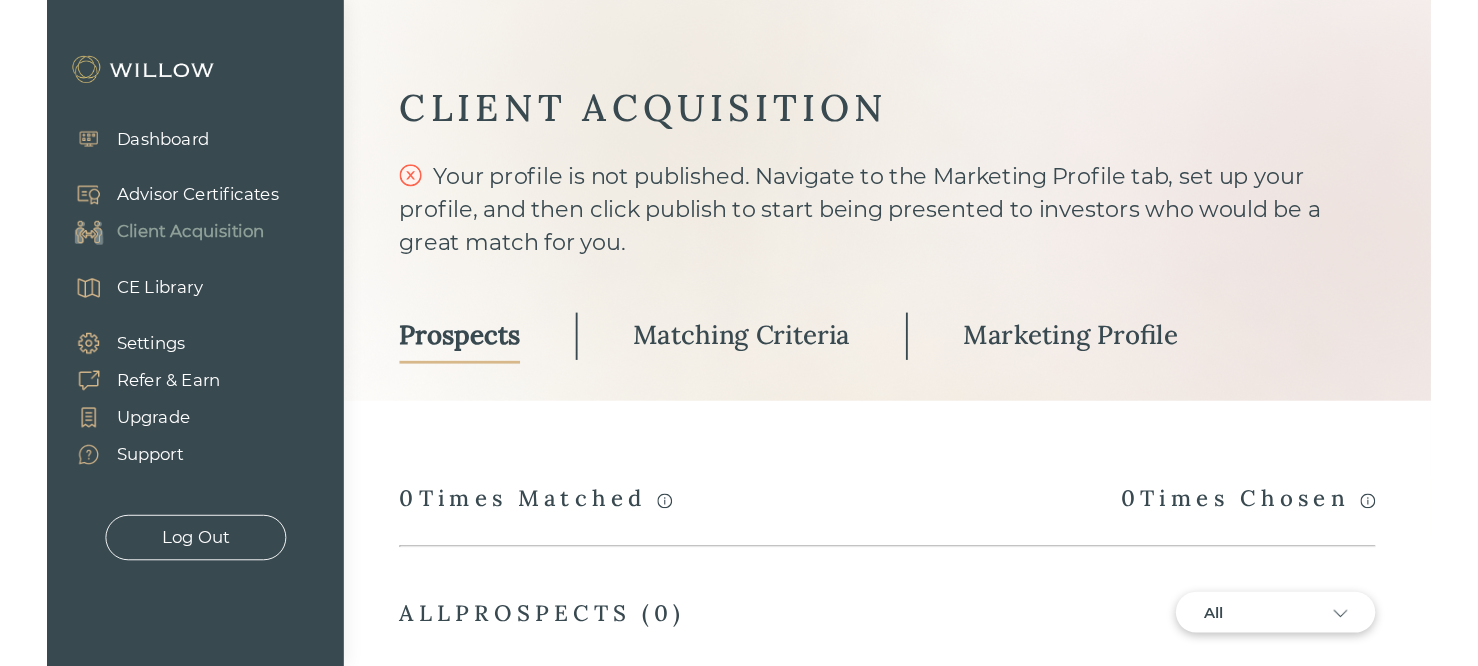 scroll, scrollTop: 0, scrollLeft: 0, axis: both 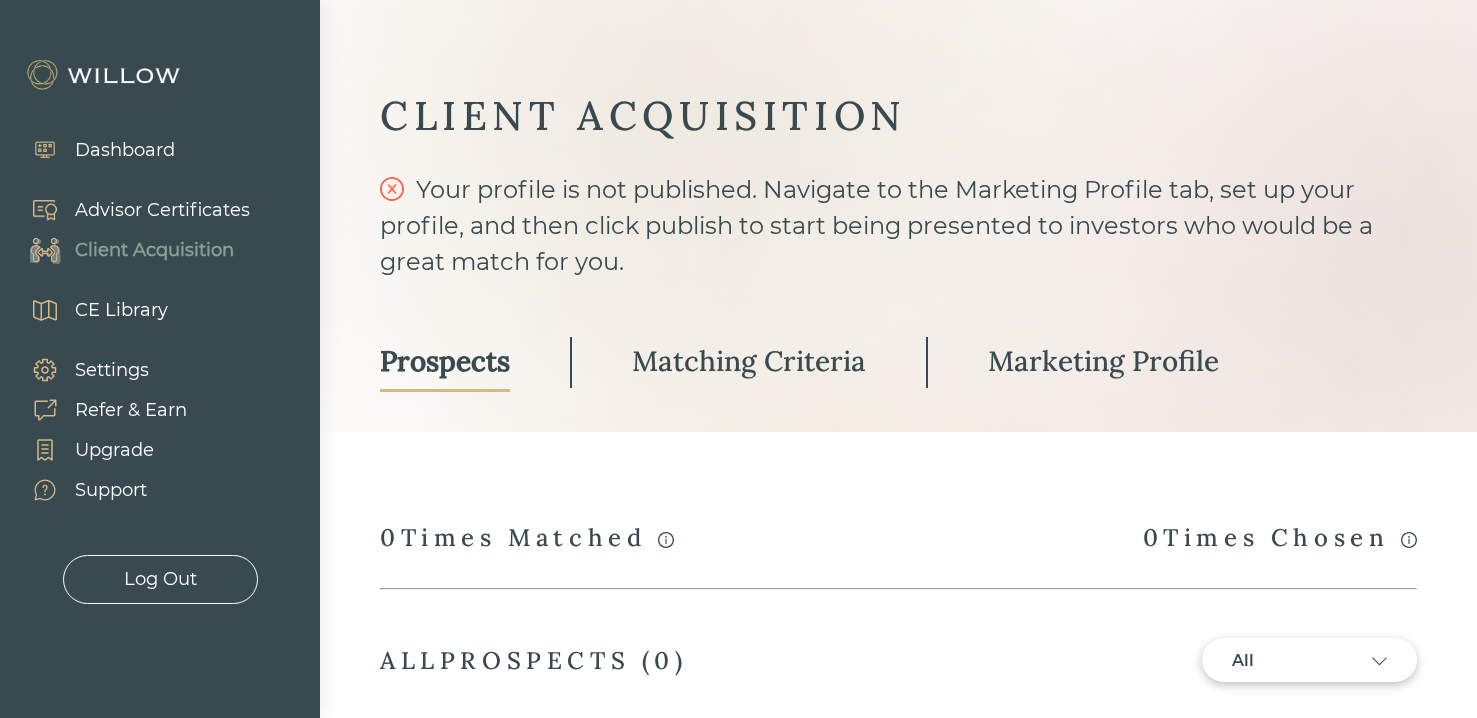 click on "Dashboard" at bounding box center [125, 150] 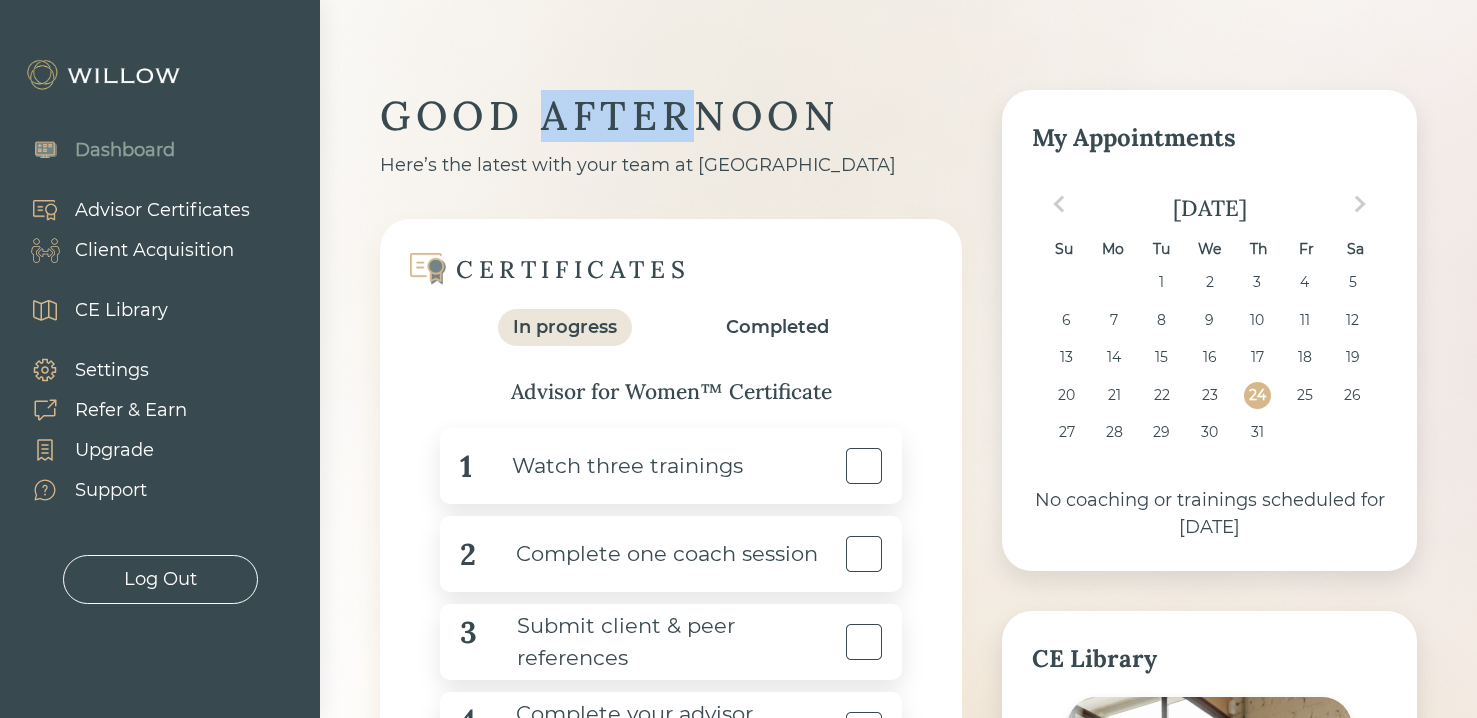 drag, startPoint x: 686, startPoint y: 119, endPoint x: 473, endPoint y: 88, distance: 215.24405 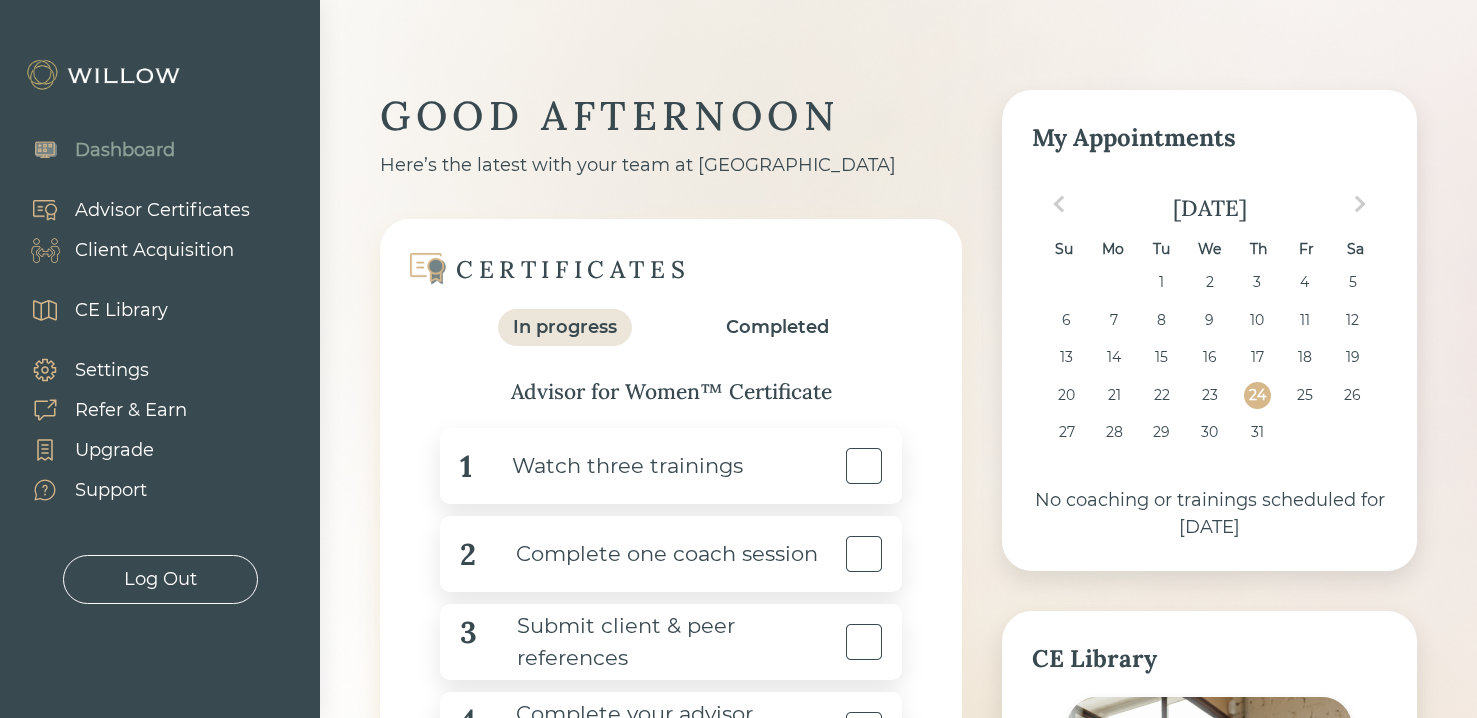 click on "GOOD AFTERNOON Here’s the latest with your team at Willow CERTIFICATES In progress Completed Advisor for Women™ Certificate 1 Watch three trainings 2 Complete one coach session 3 Submit client & peer references 4 Complete your advisor biography My Appointments Previous Month Next Month [DATE] Su Mo Tu We Th Fr Sa 29 30 1 2 3 4 5 6 7 8 9 10 11 12 13 14 15 16 17 18 19 20 21 22 23 24 25 26 27 28 29 30 31 1 2 No coaching or trainings scheduled for [DATE] CE Library Supporting The Growth Of Entrepreneurs 1  Credit See more GOOD AFTERNOON Here’s the latest with your team at Willow CERTIFICATES In progress Completed Advisor for Women™ Certificate 1 Watch three trainings 2 Complete one coach session 3 Submit client & peer references 4 Complete your advisor biography My Appointments Previous Month Next Month [DATE] Su Mo Tu We Th Fr Sa 29 30 1 2 3 4 5 6 7 8 9 10 11 12 13 14 15 16 17 18 19 20 21 22 23 24 25 26 27 28 29 30 31 1 2 No coaching or trainings scheduled for [DATE] CE Library 1  Credit" at bounding box center [898, 698] 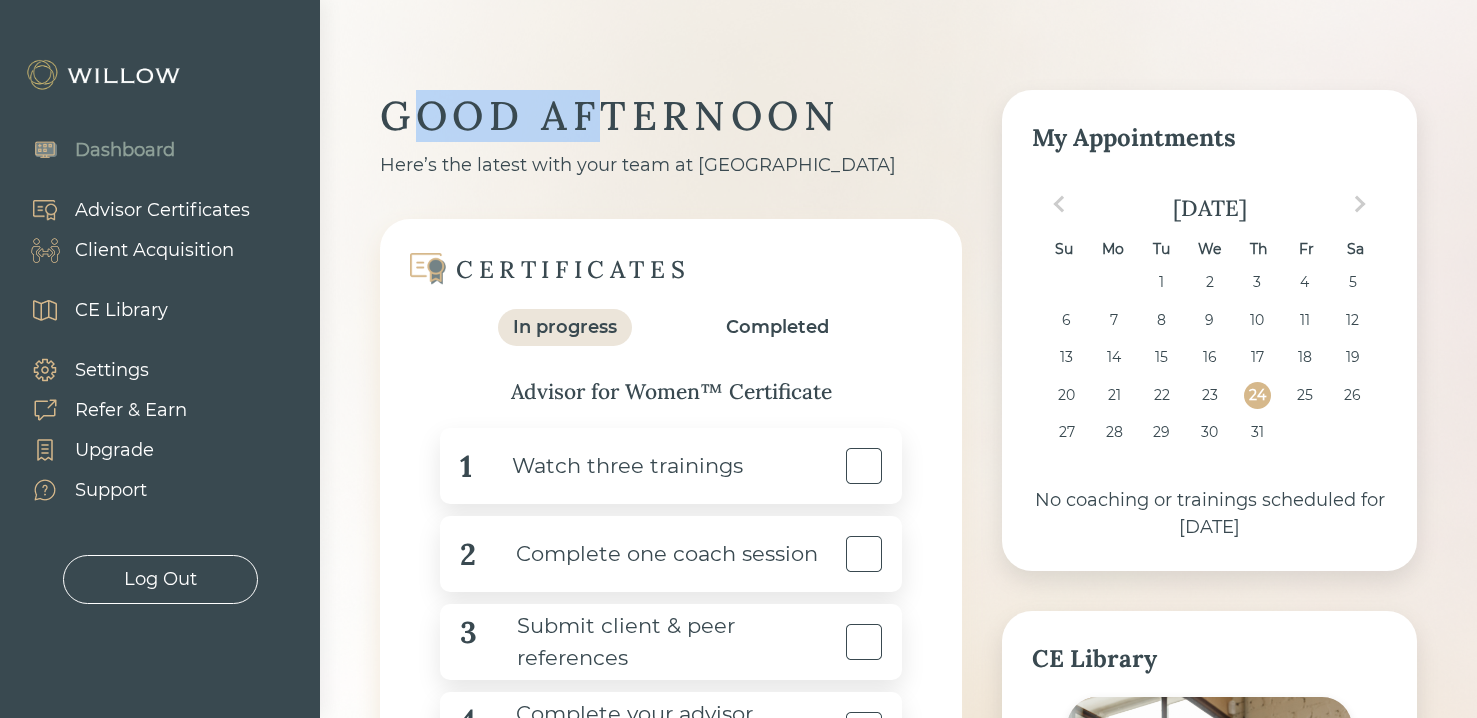 drag, startPoint x: 411, startPoint y: 132, endPoint x: 590, endPoint y: 140, distance: 179.17868 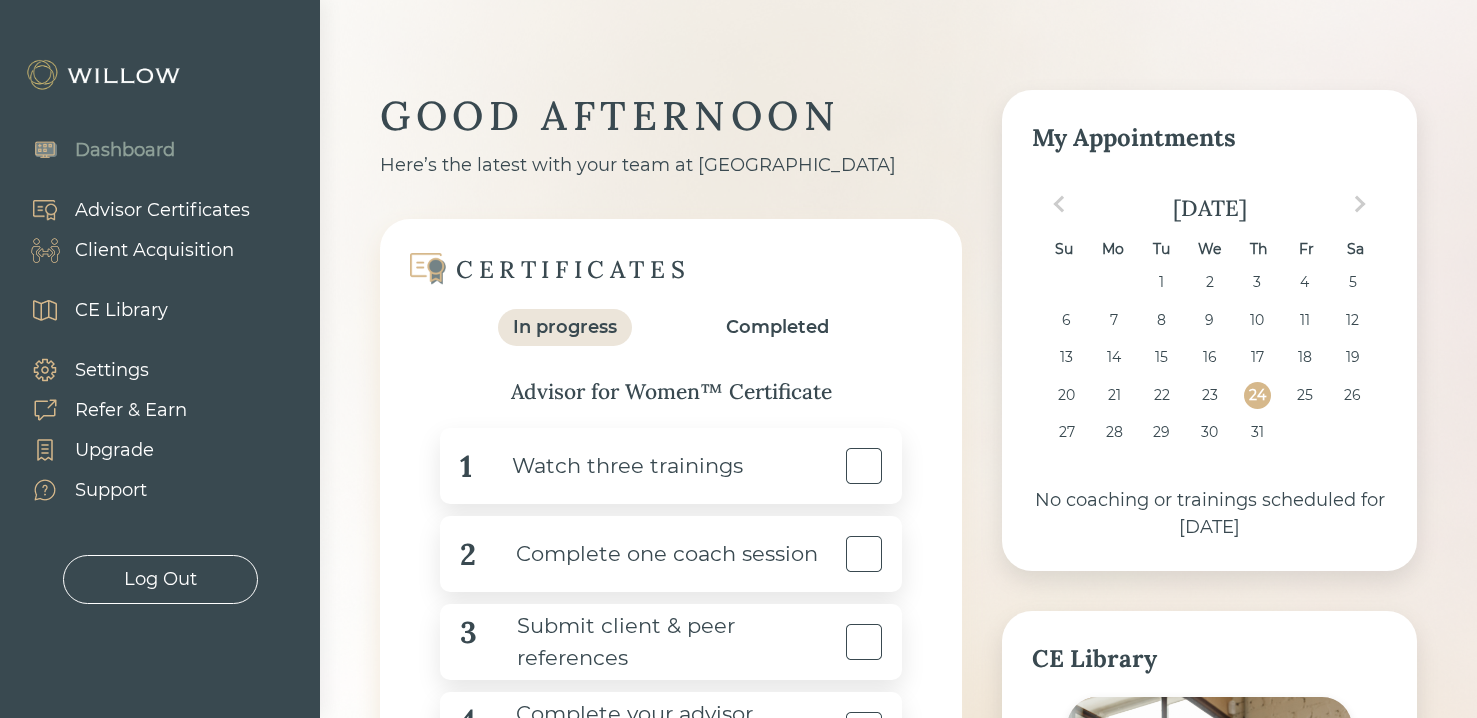 click on "GOOD AFTERNOON Here’s the latest with your team at [GEOGRAPHIC_DATA]" at bounding box center (671, 134) 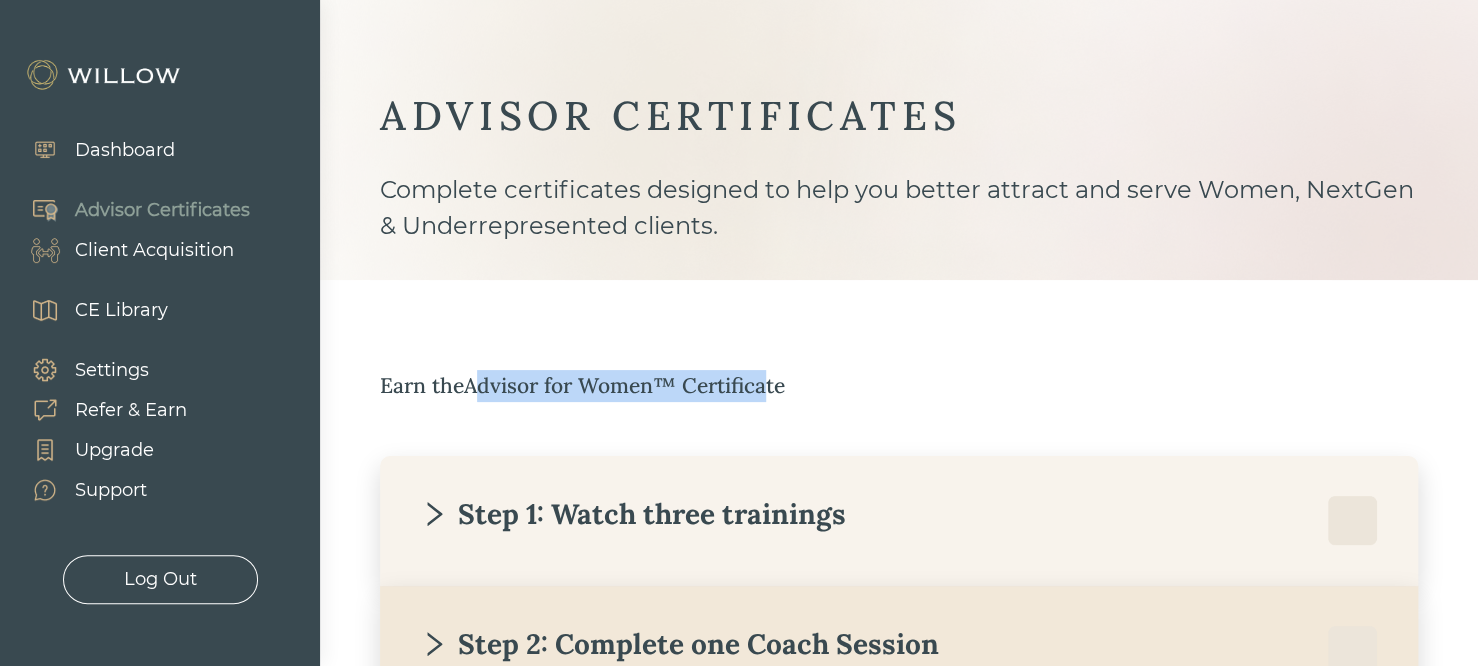 drag, startPoint x: 526, startPoint y: 384, endPoint x: 773, endPoint y: 386, distance: 247.0081 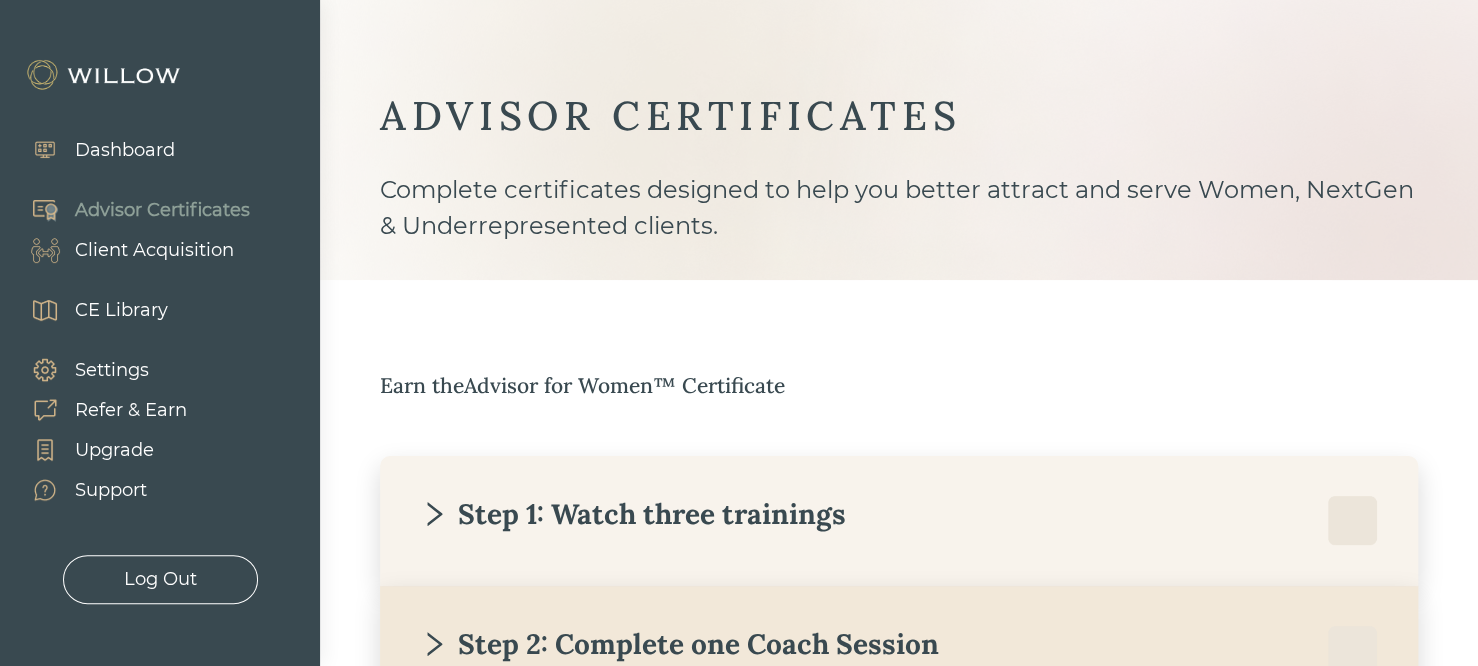 click on "Earn the  Advisor for Women™ Certificate" at bounding box center [899, 386] 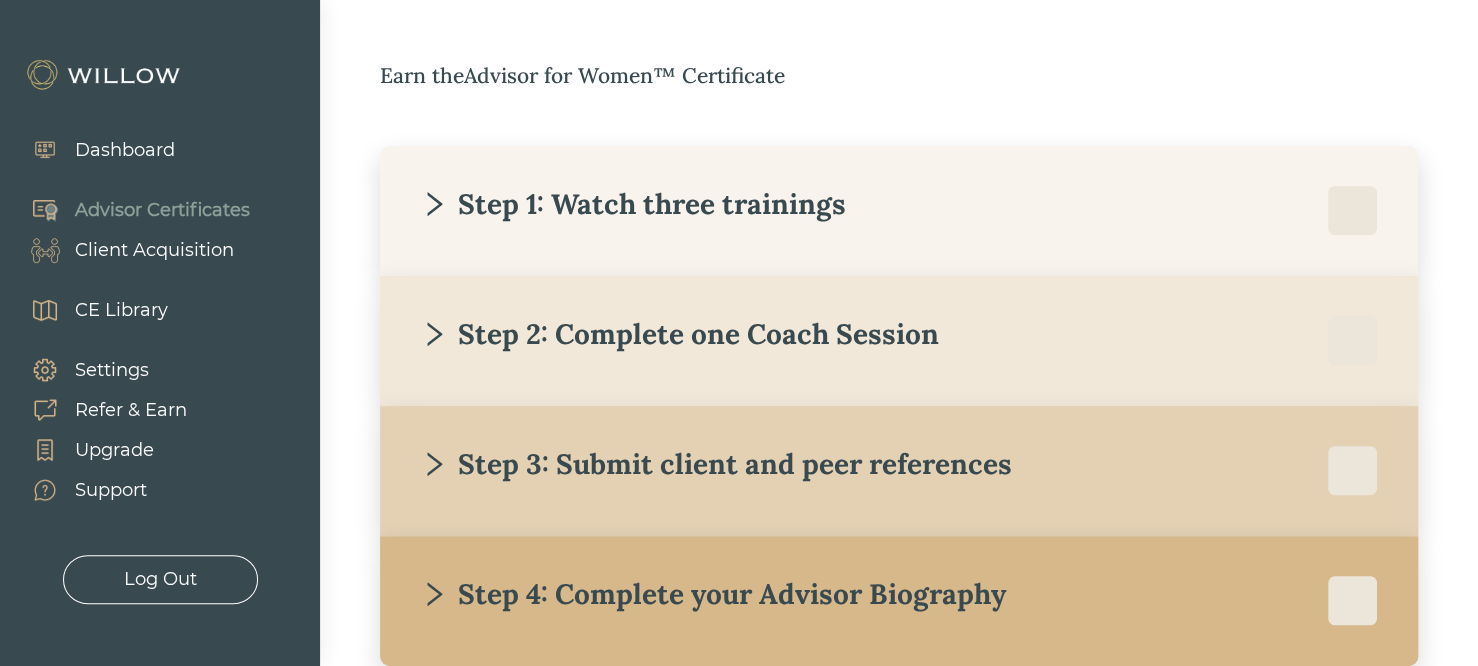 scroll, scrollTop: 360, scrollLeft: 0, axis: vertical 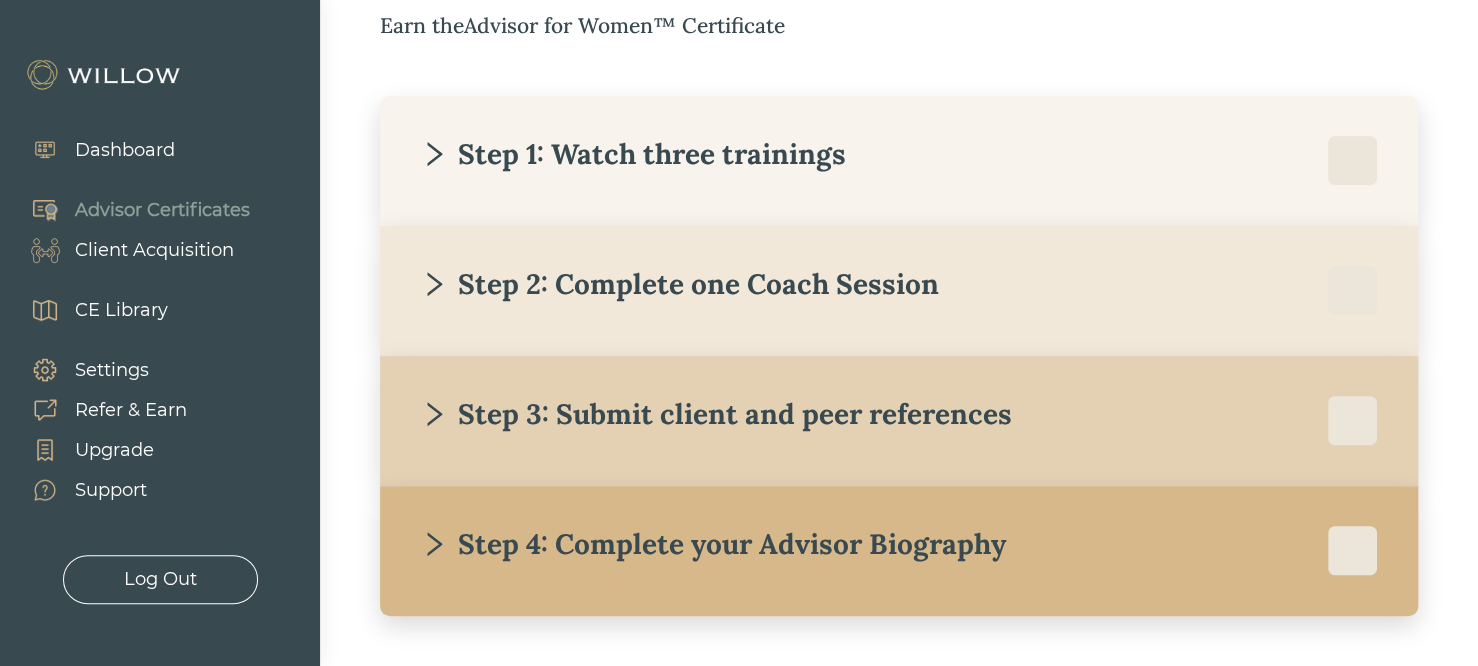 click on "Step 1: Watch three trainings" at bounding box center (633, 154) 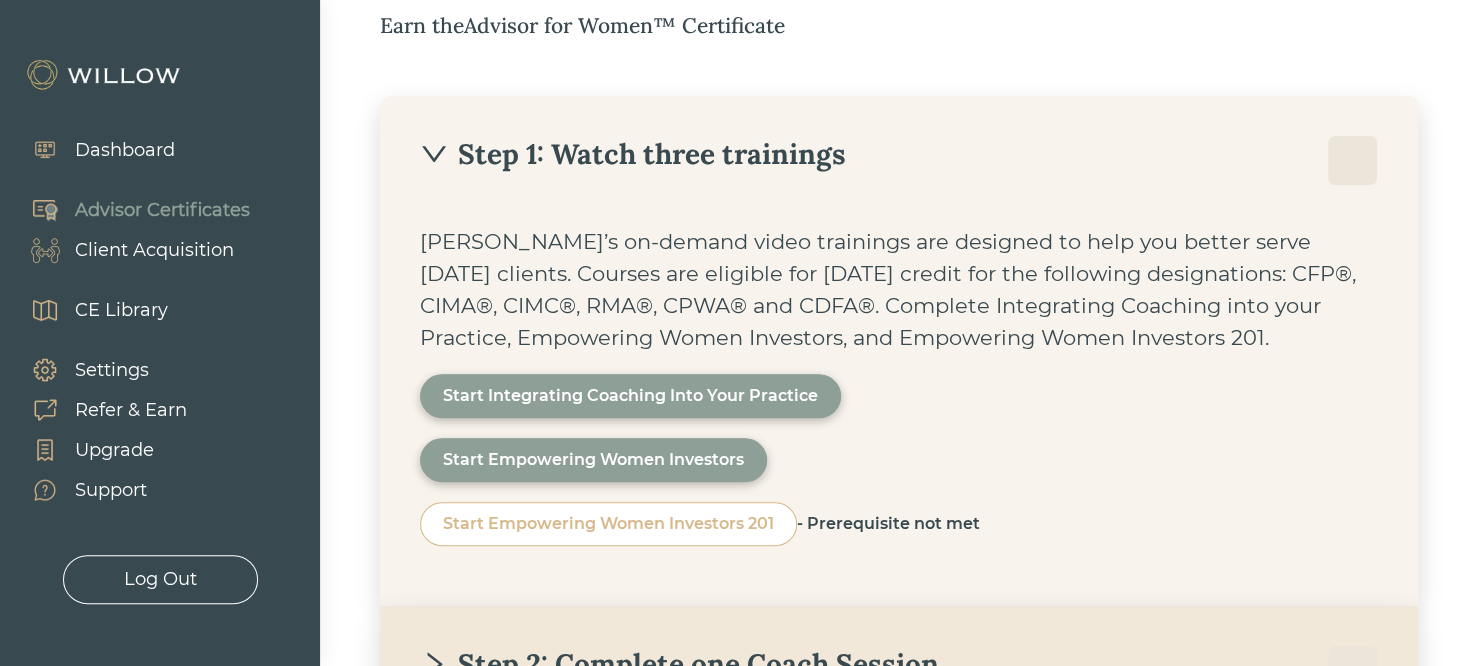 click on "Step 1: Watch three trainings" at bounding box center [633, 154] 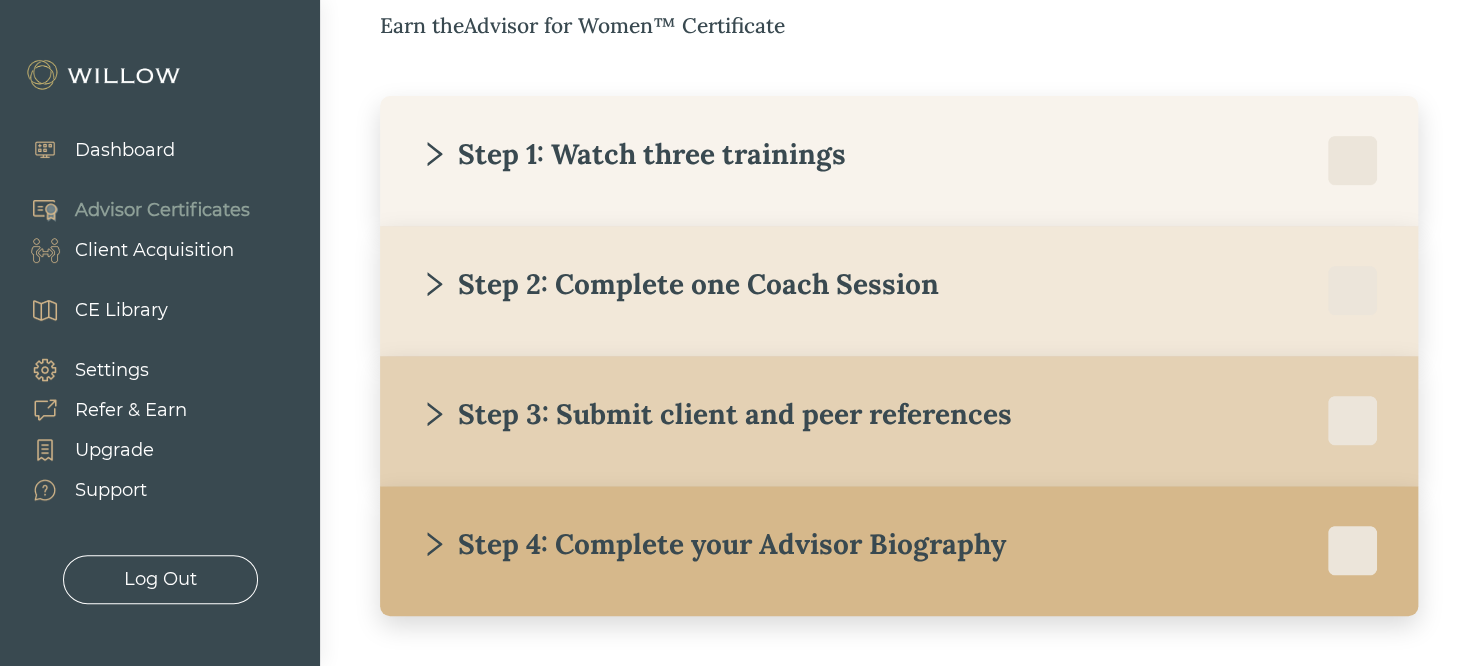 click on "Step 2: Complete one Coach Session" at bounding box center [679, 284] 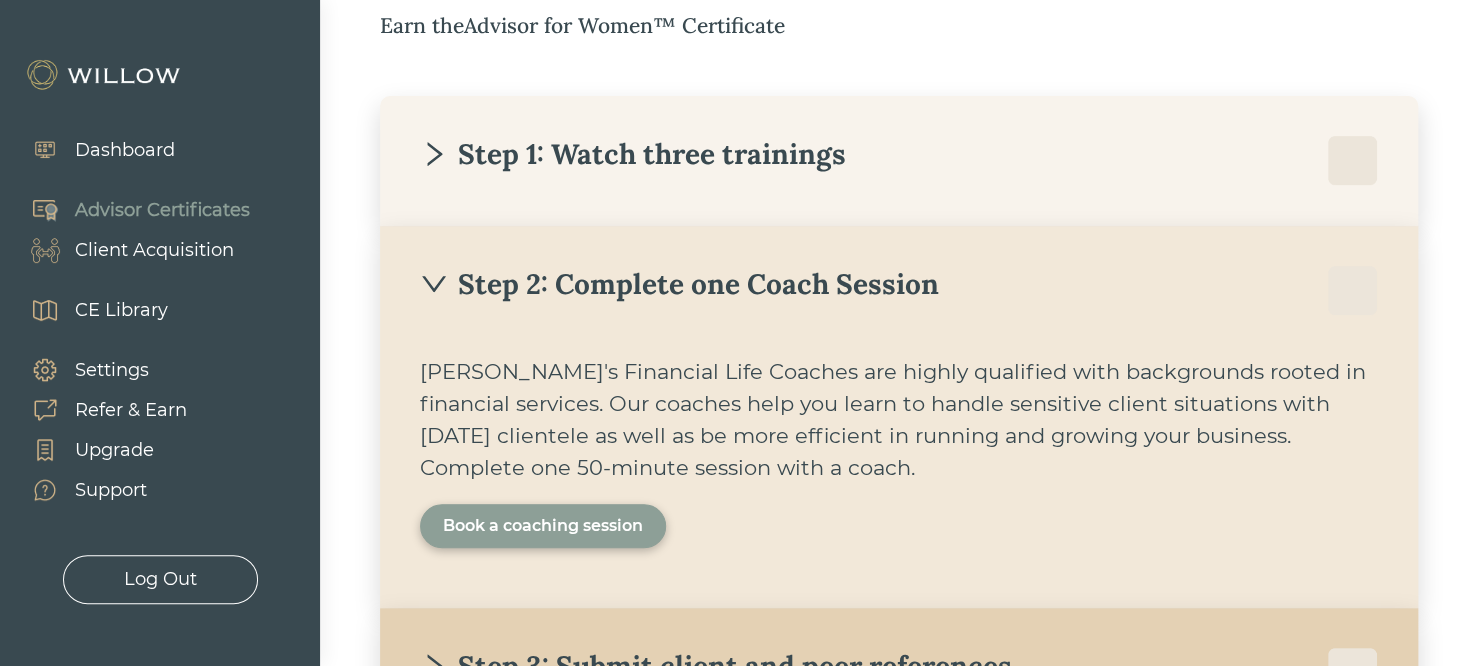 click on "Book a coaching session" at bounding box center (543, 526) 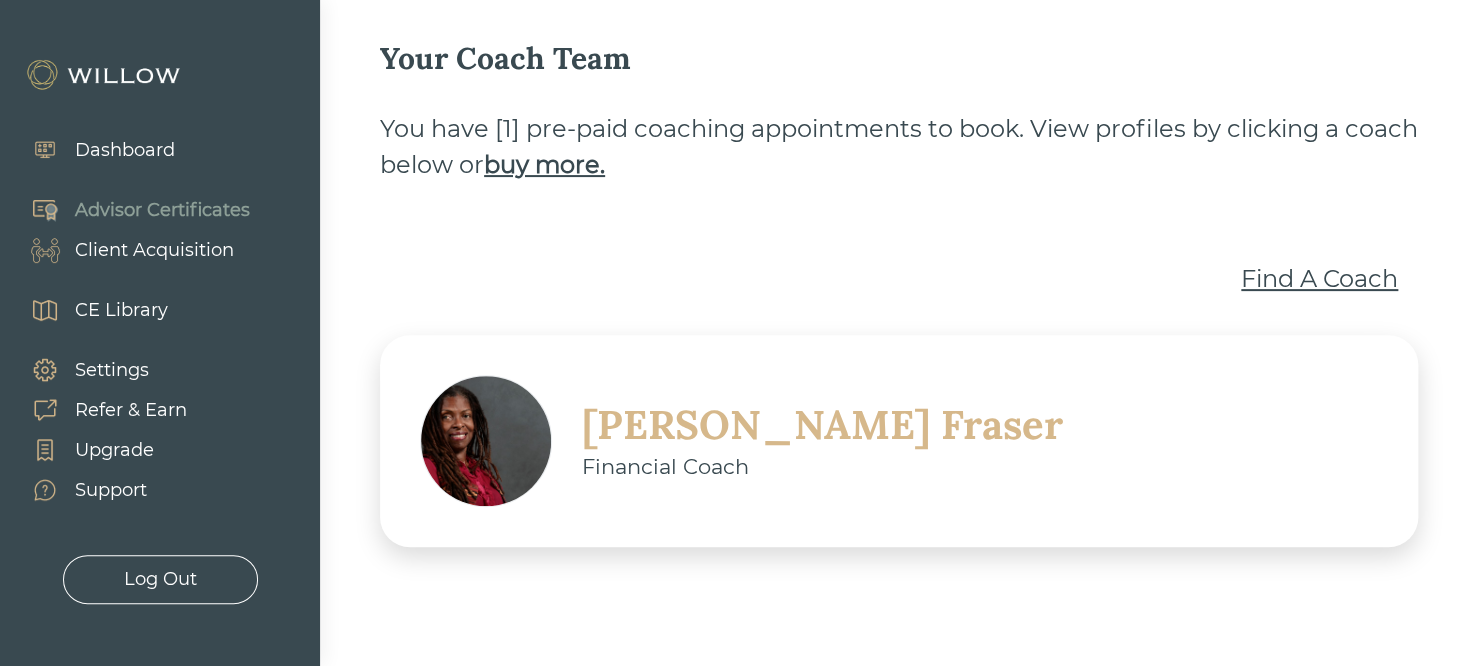 click on "Find A Coach" at bounding box center [1319, 279] 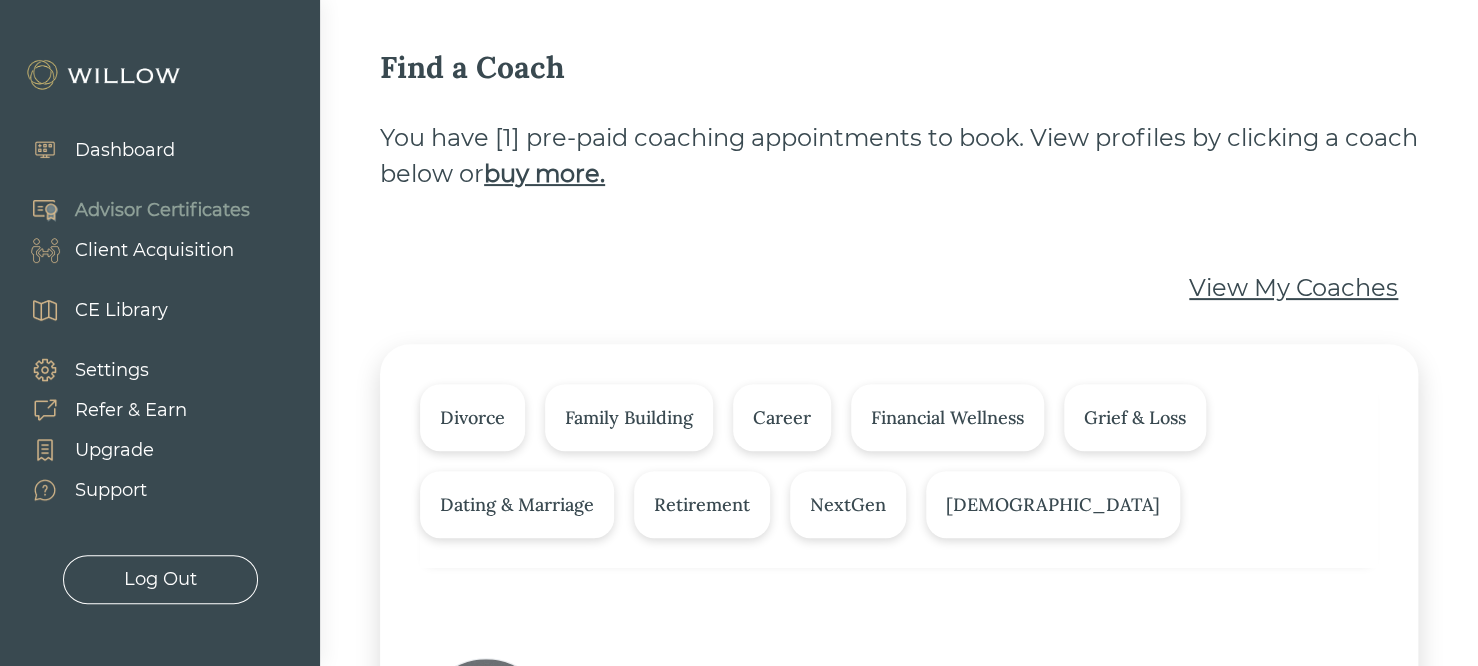 scroll, scrollTop: 2, scrollLeft: 0, axis: vertical 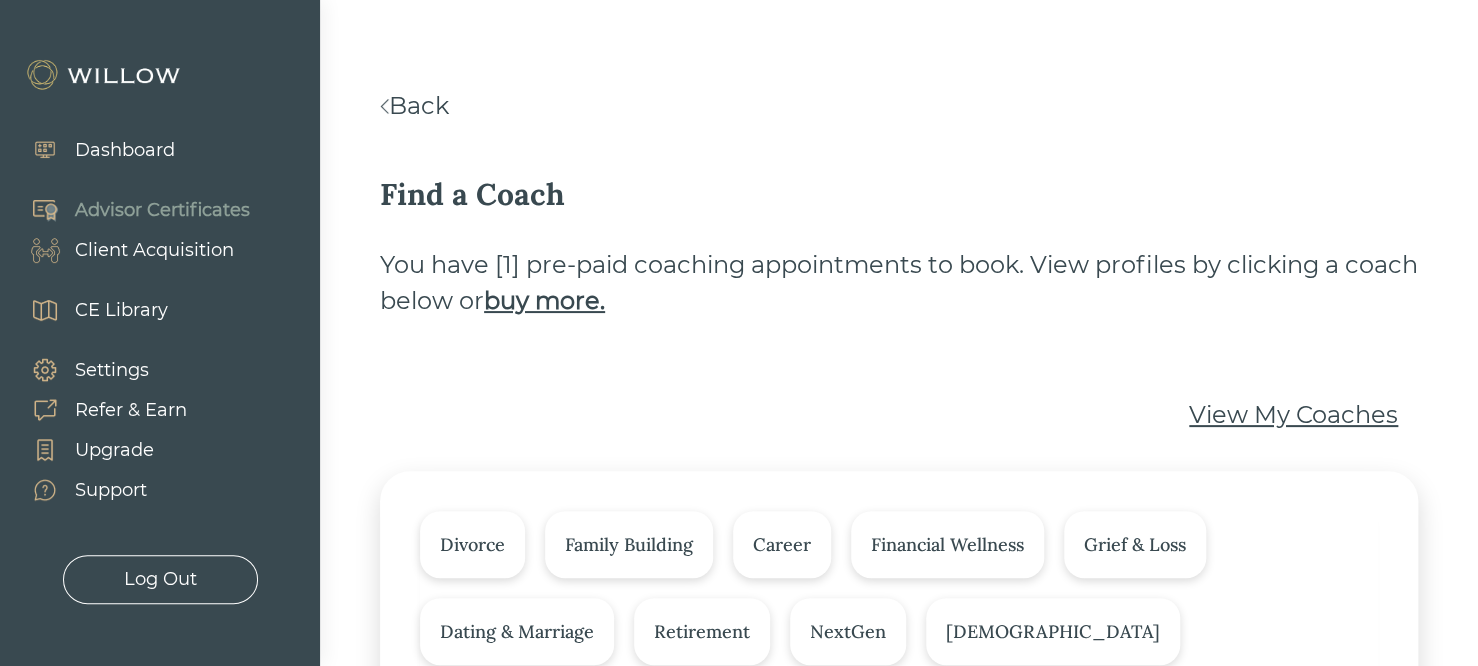 click on "Back" at bounding box center [414, 105] 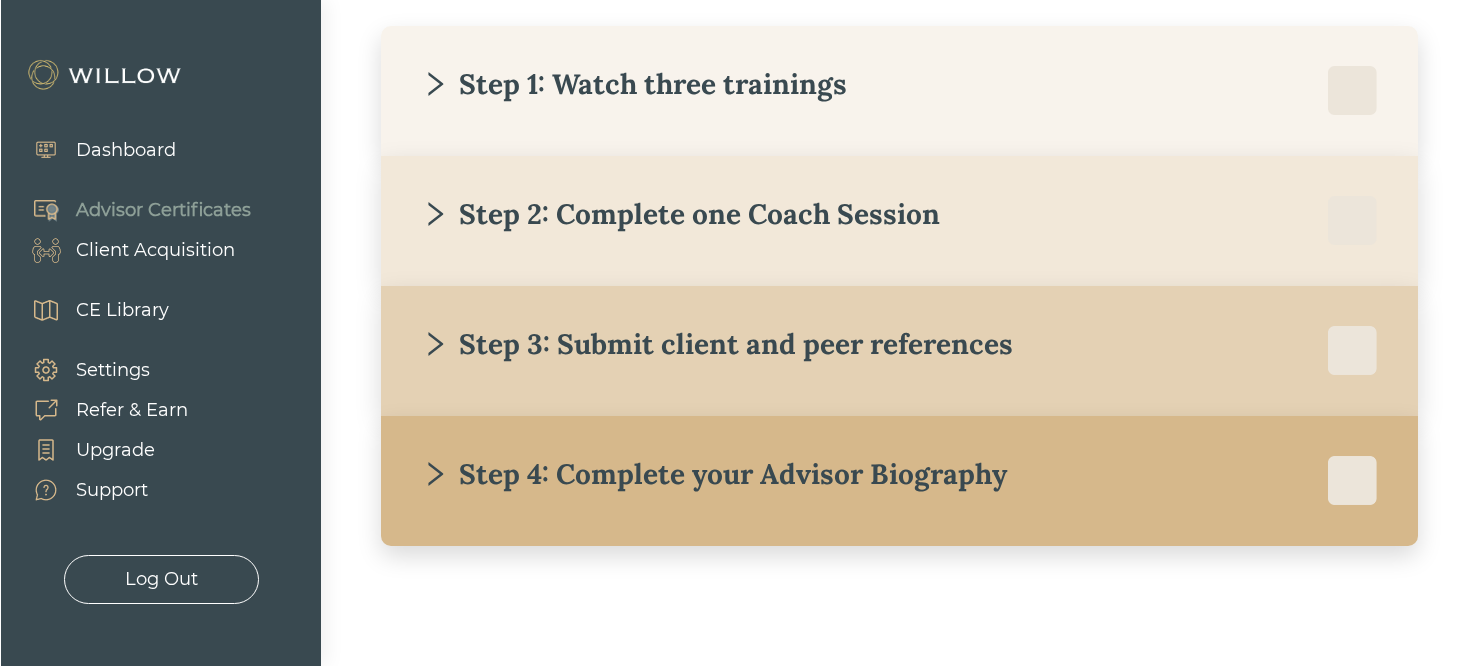 scroll, scrollTop: 412, scrollLeft: 0, axis: vertical 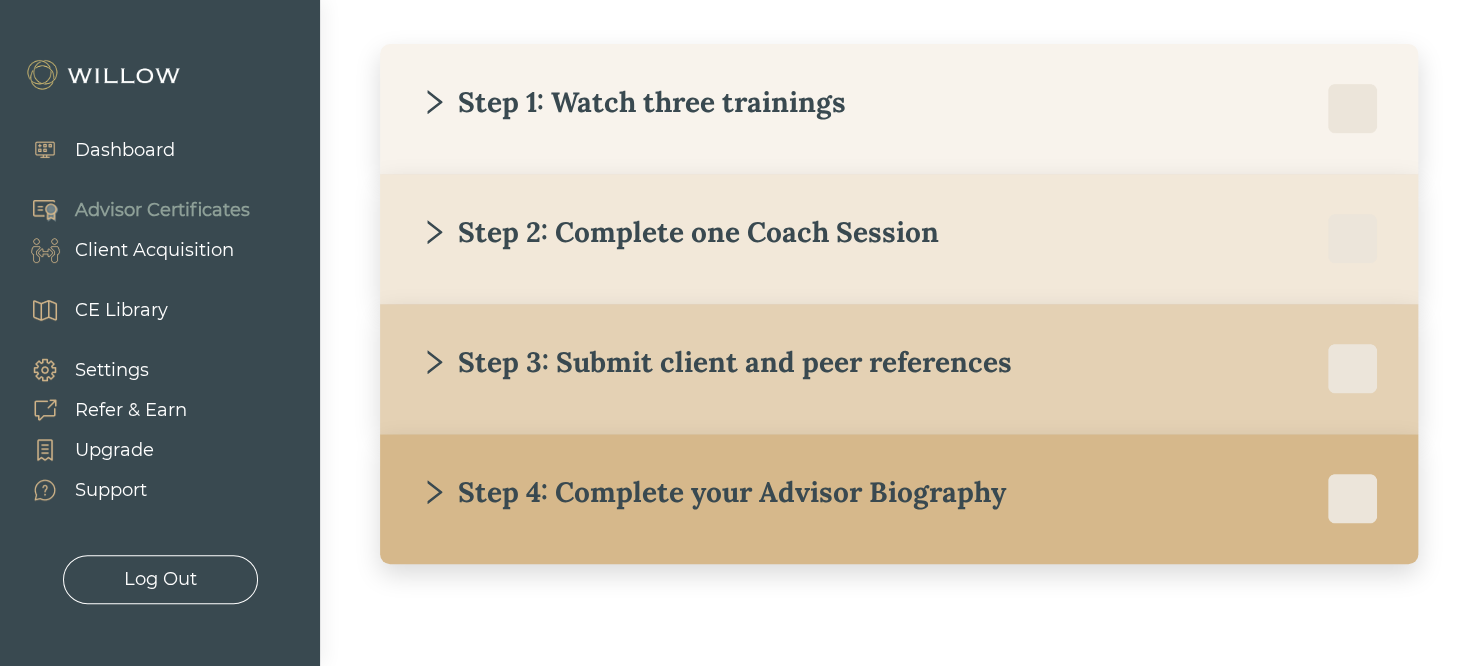 click on "Client Acquisition" at bounding box center [154, 250] 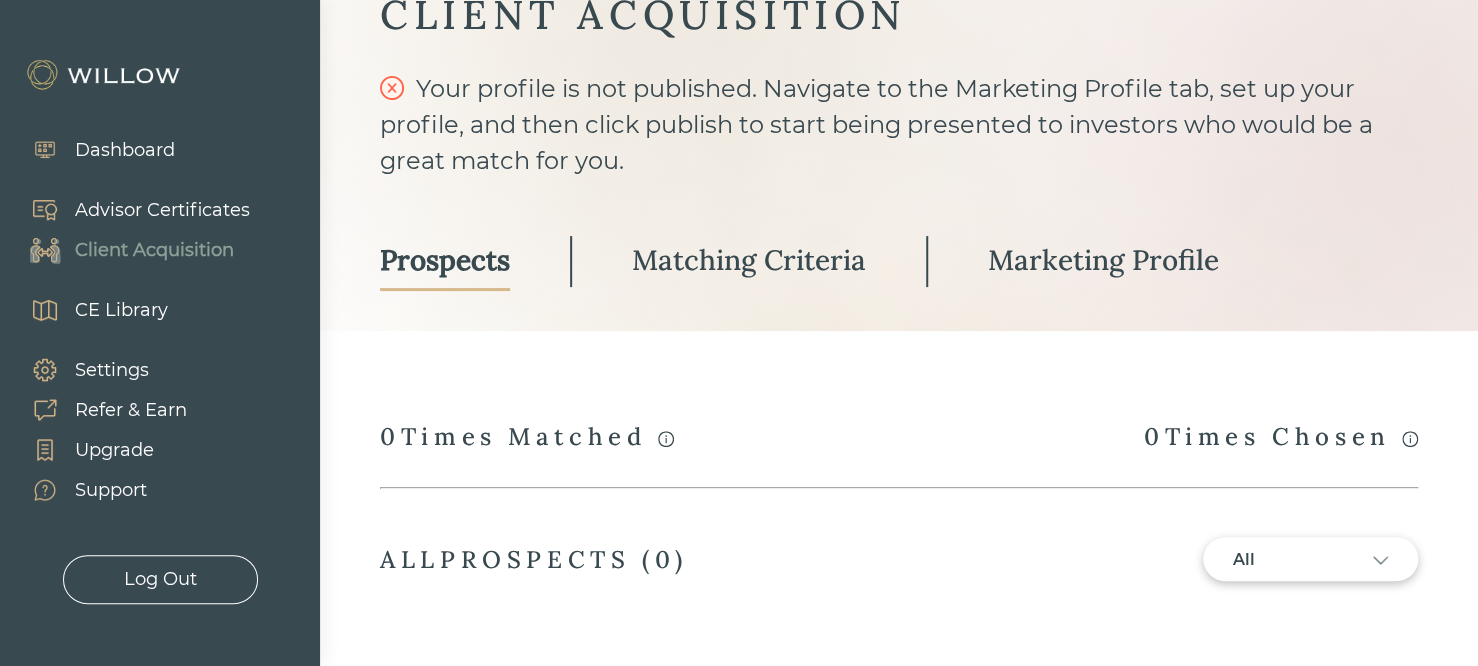 scroll, scrollTop: 64, scrollLeft: 0, axis: vertical 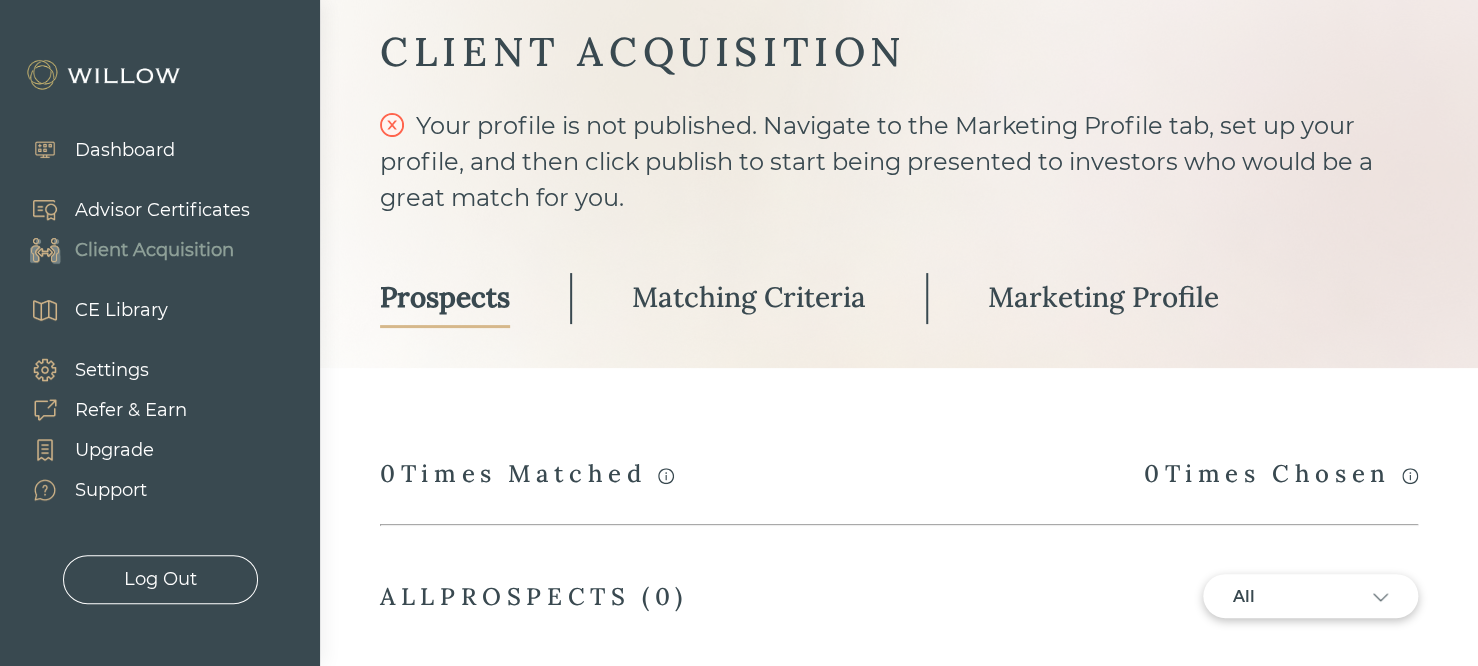 click on "Matching Criteria" at bounding box center (749, 297) 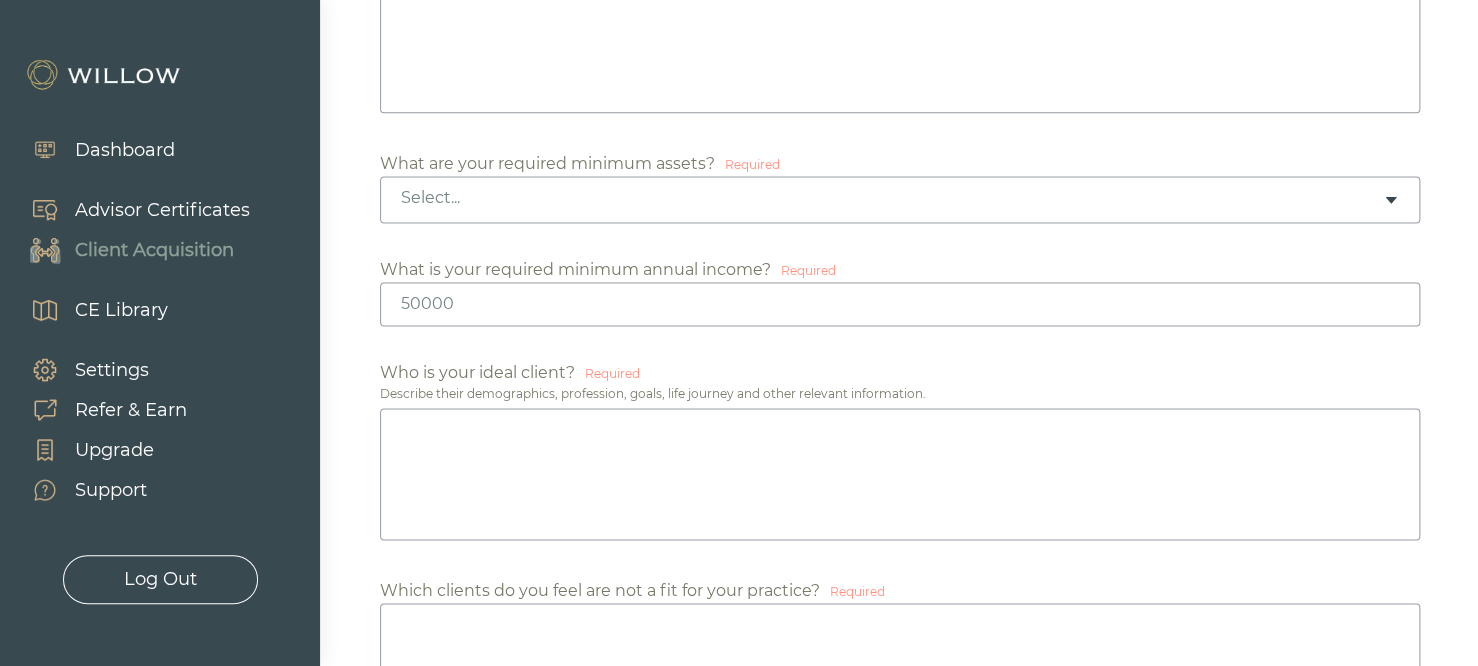 scroll, scrollTop: 1264, scrollLeft: 0, axis: vertical 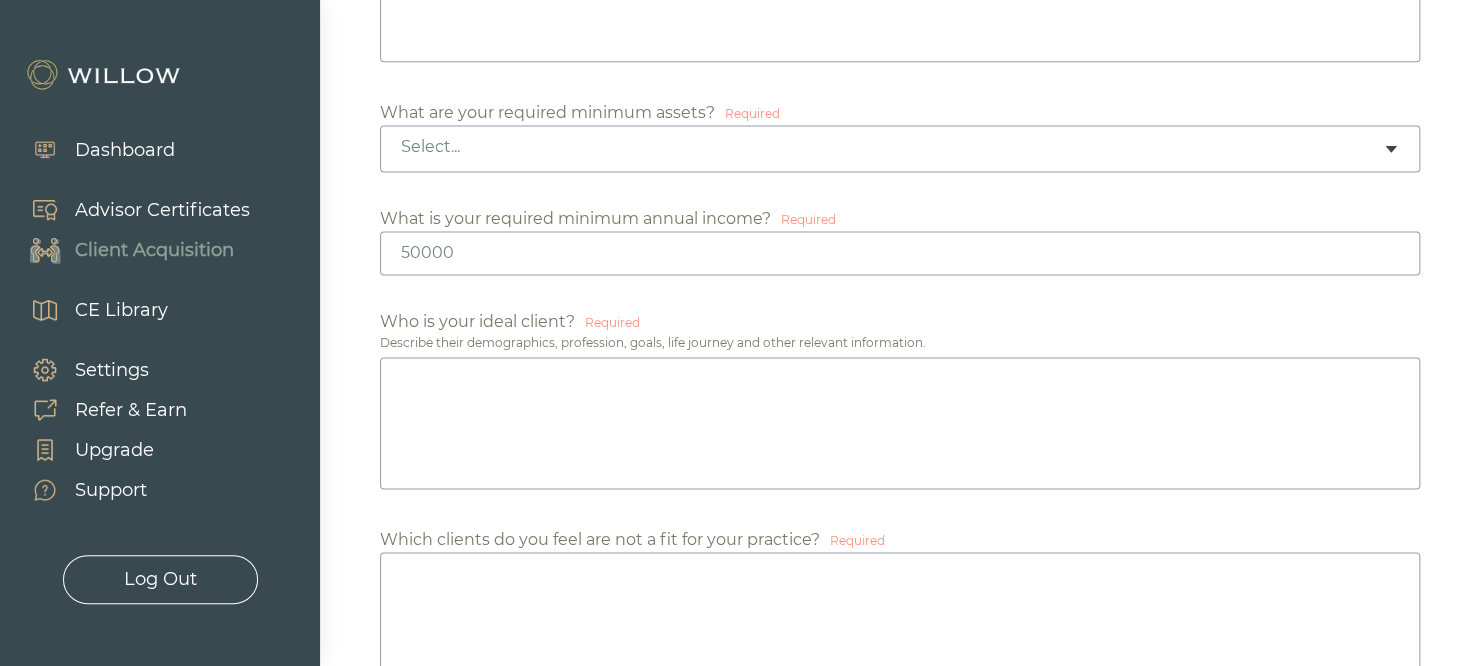 click on "Select..." at bounding box center [892, 147] 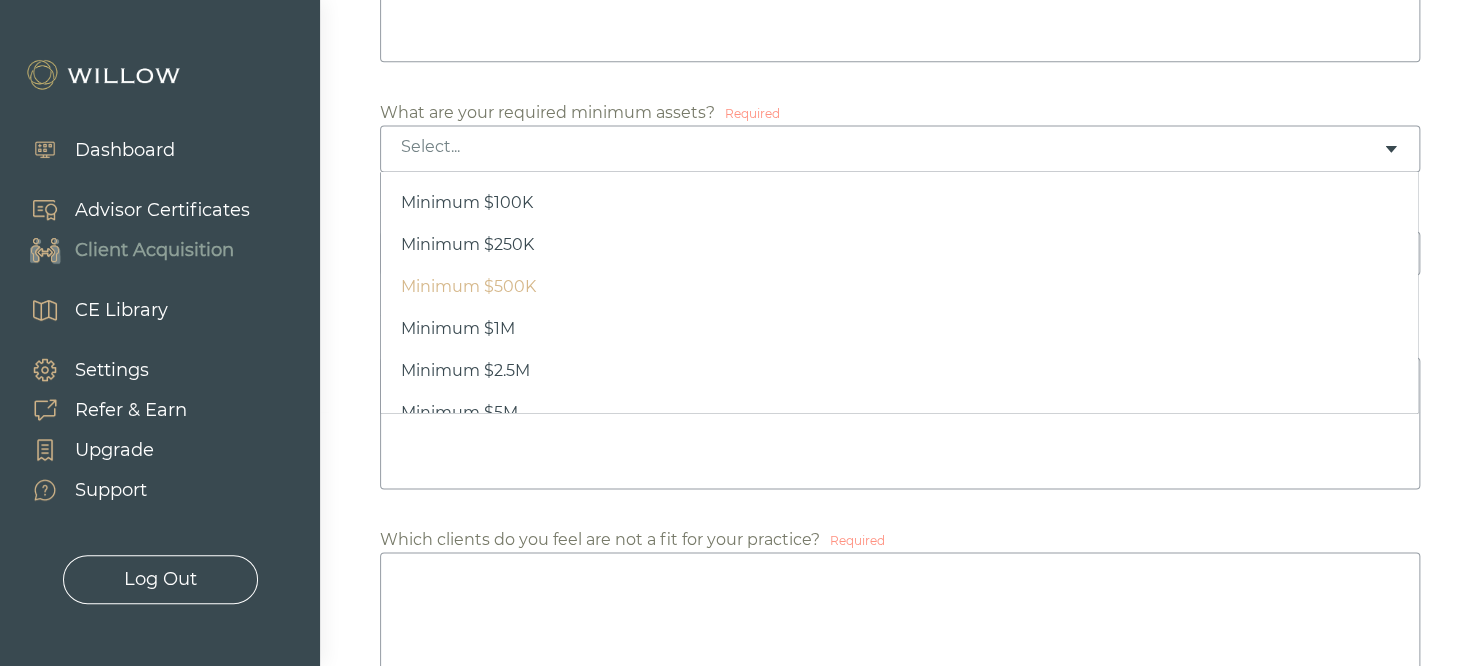 scroll, scrollTop: 94, scrollLeft: 0, axis: vertical 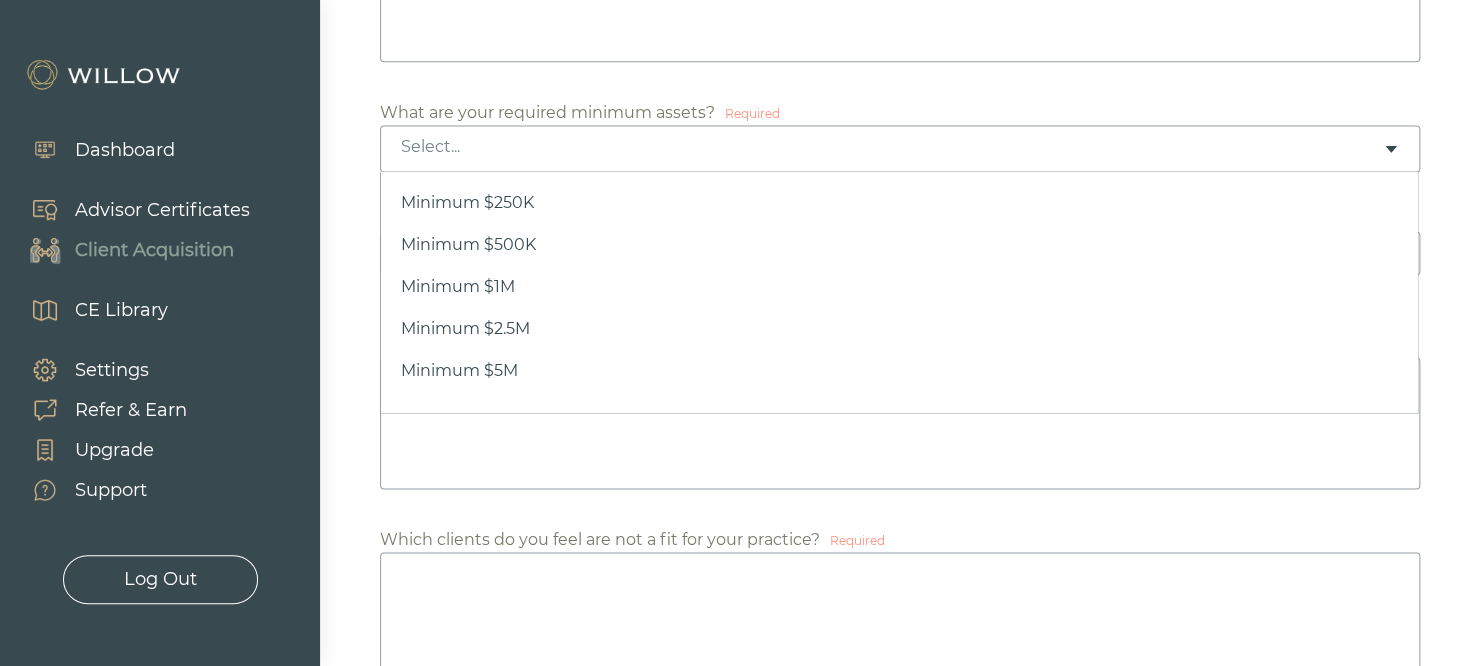 click on "Select..." at bounding box center [900, 148] 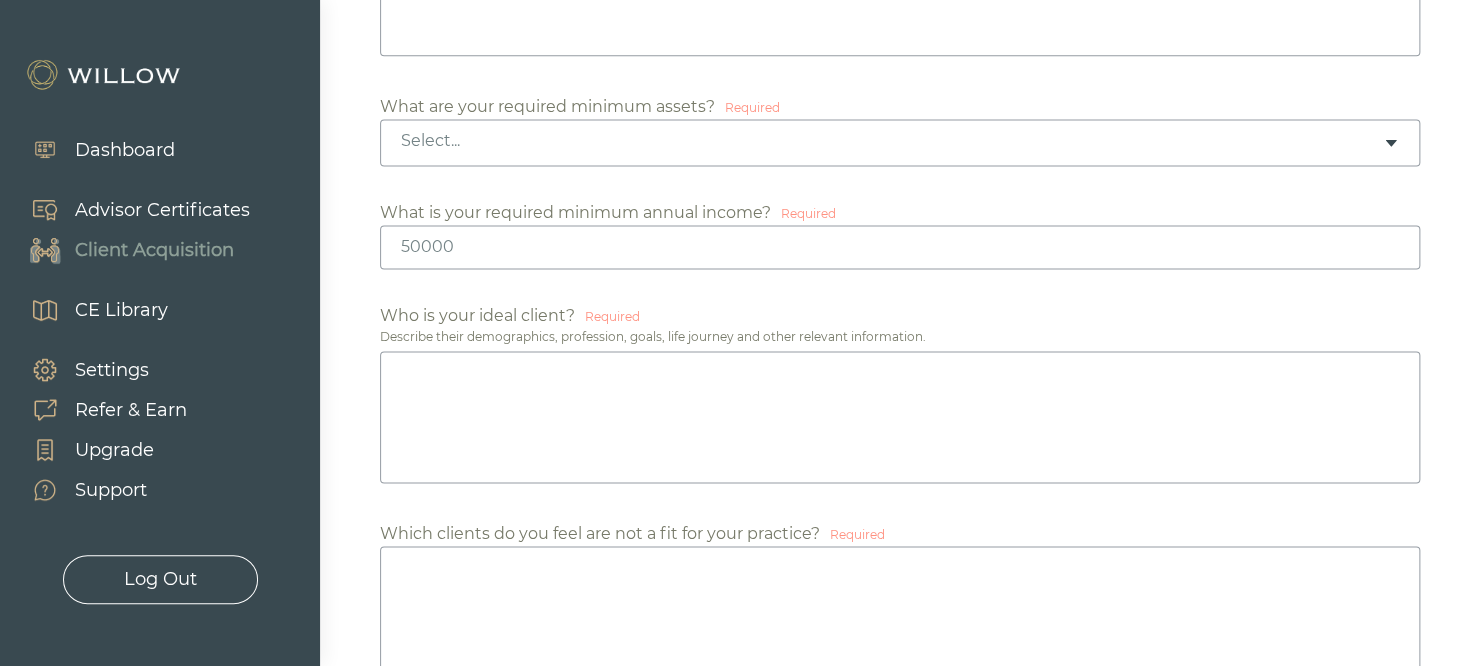 scroll, scrollTop: 1306, scrollLeft: 0, axis: vertical 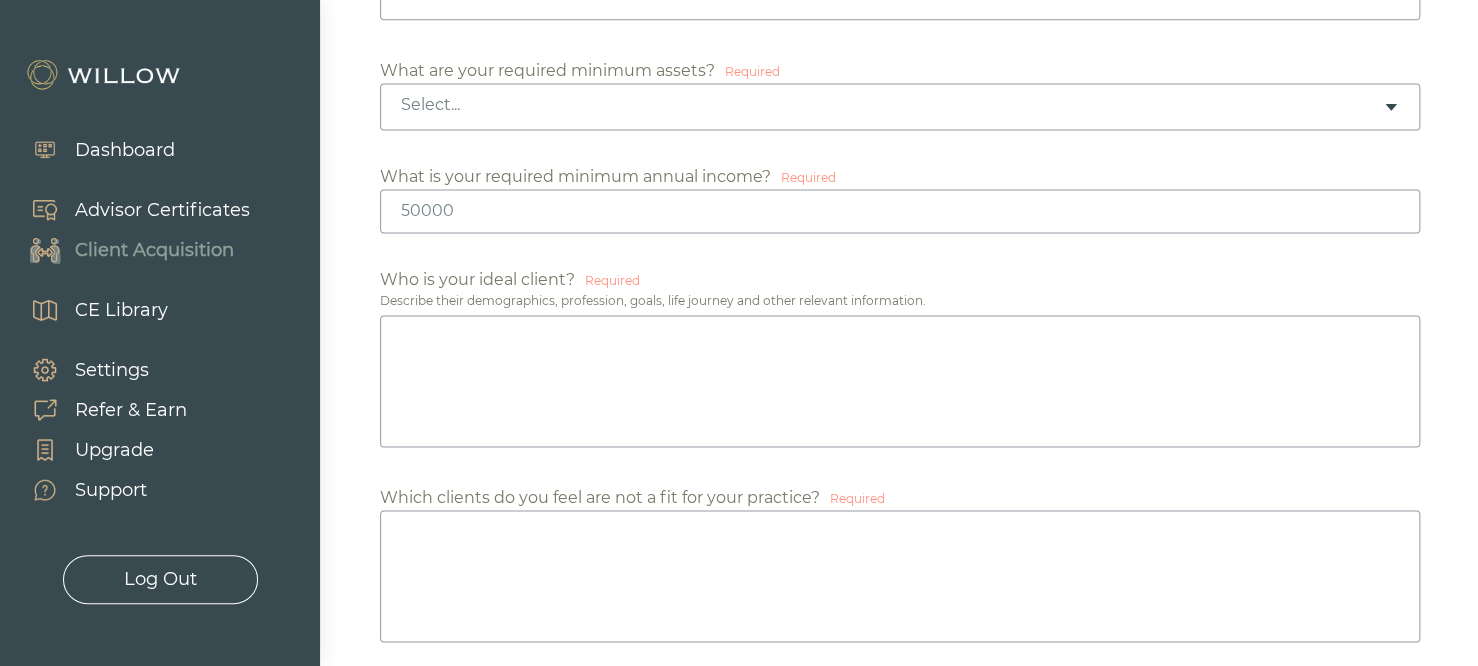 click at bounding box center [900, 381] 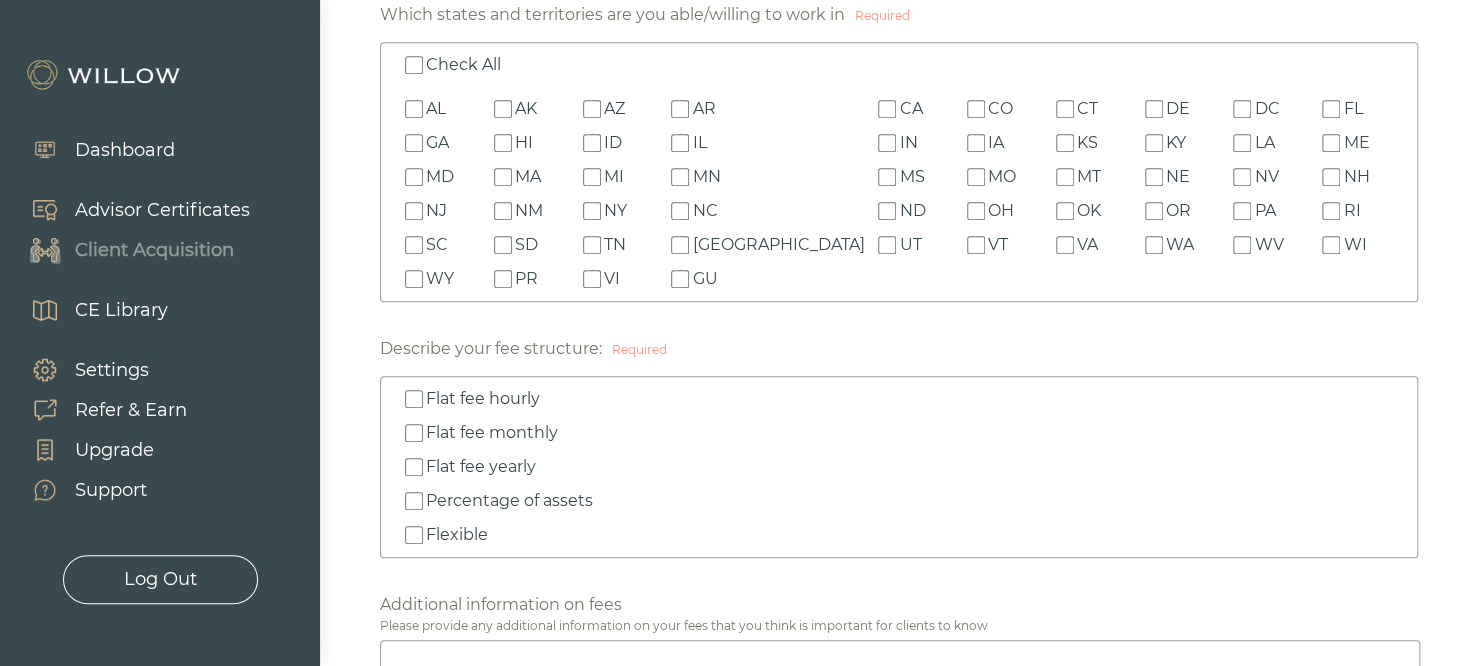 scroll, scrollTop: 0, scrollLeft: 0, axis: both 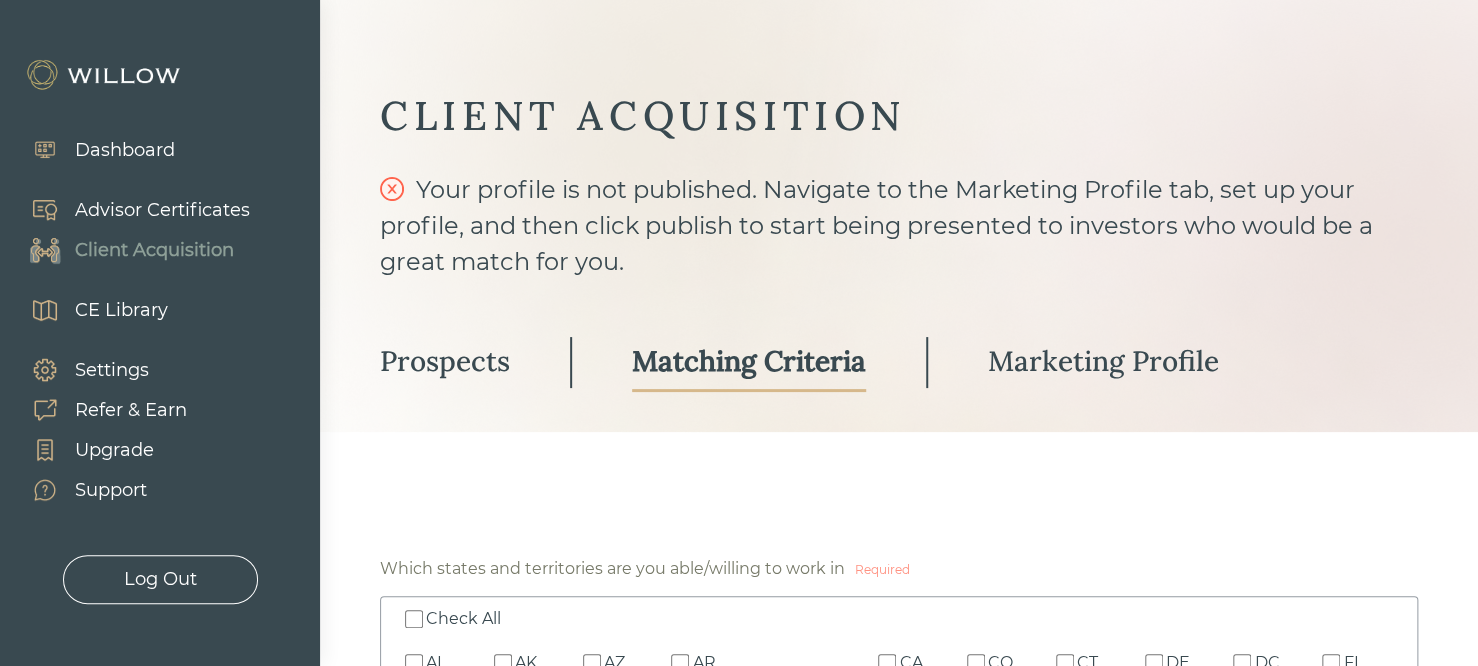 click on "Prospects" at bounding box center [445, 361] 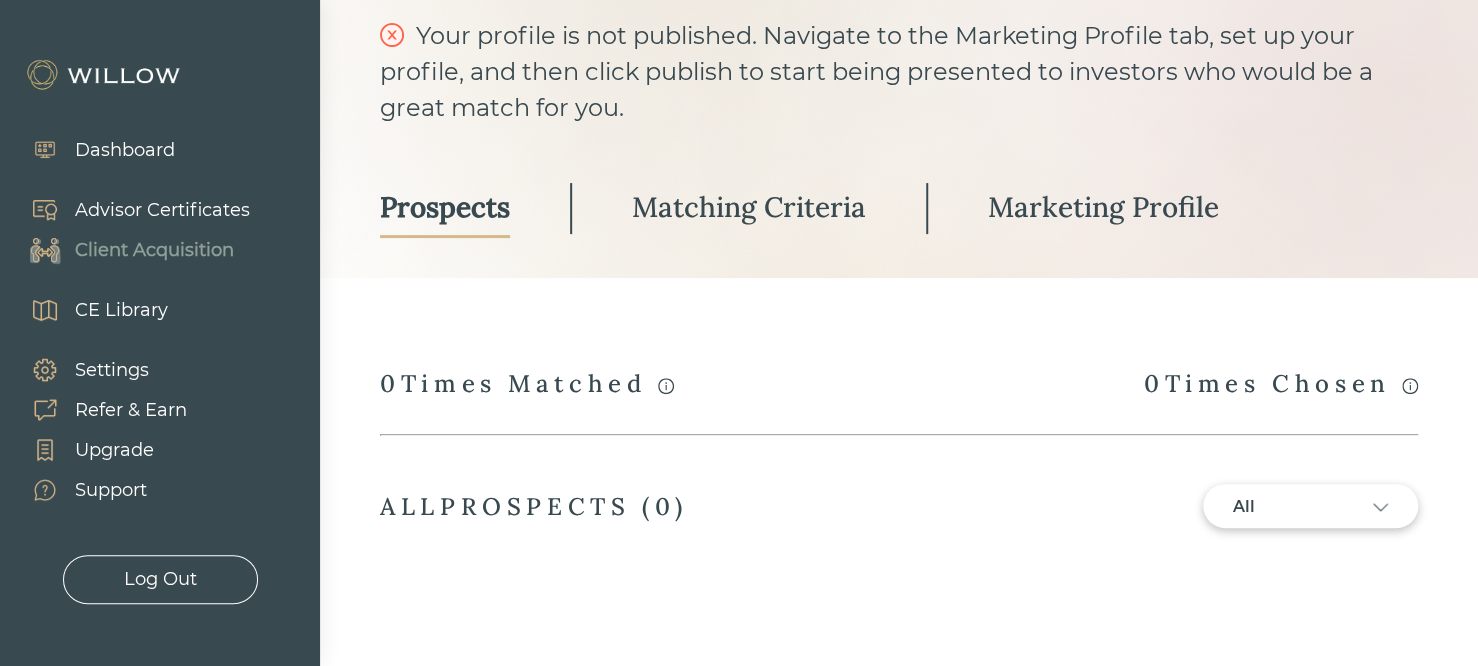 scroll, scrollTop: 184, scrollLeft: 0, axis: vertical 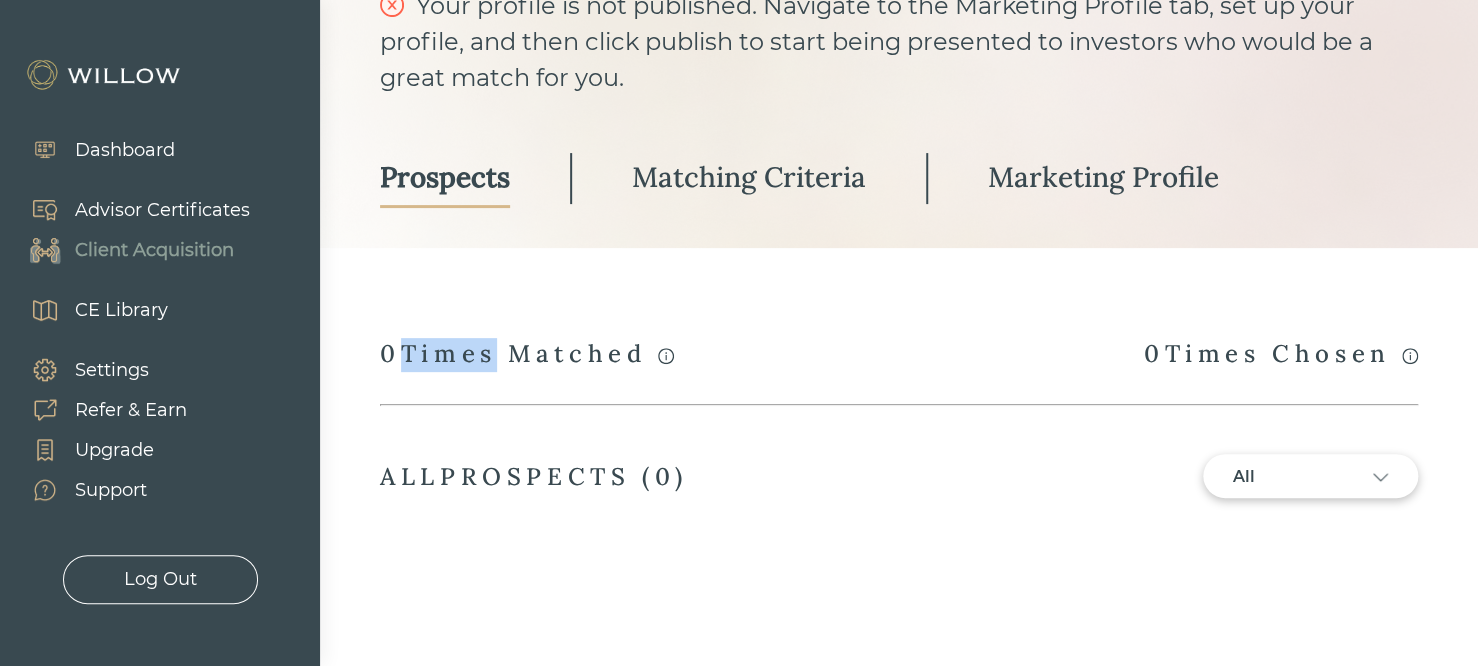 drag, startPoint x: 407, startPoint y: 360, endPoint x: 499, endPoint y: 363, distance: 92.0489 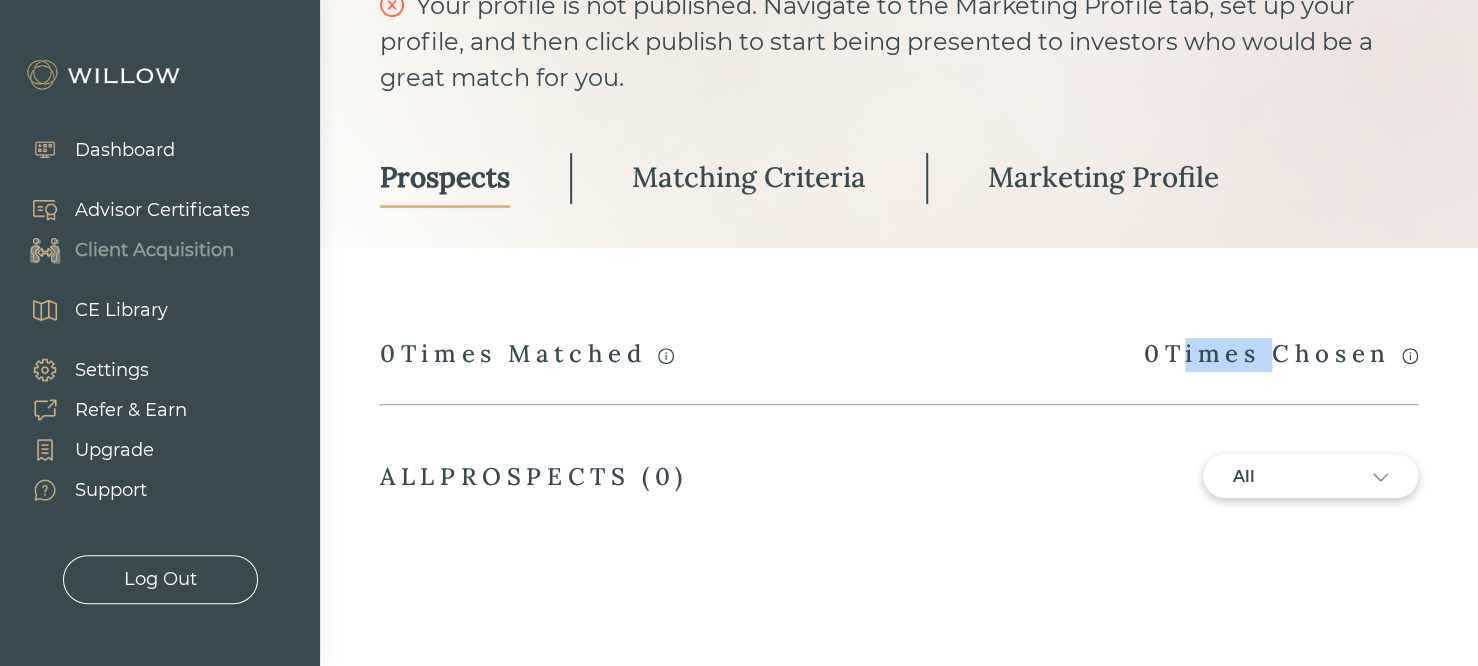 drag, startPoint x: 1182, startPoint y: 360, endPoint x: 1291, endPoint y: 360, distance: 109 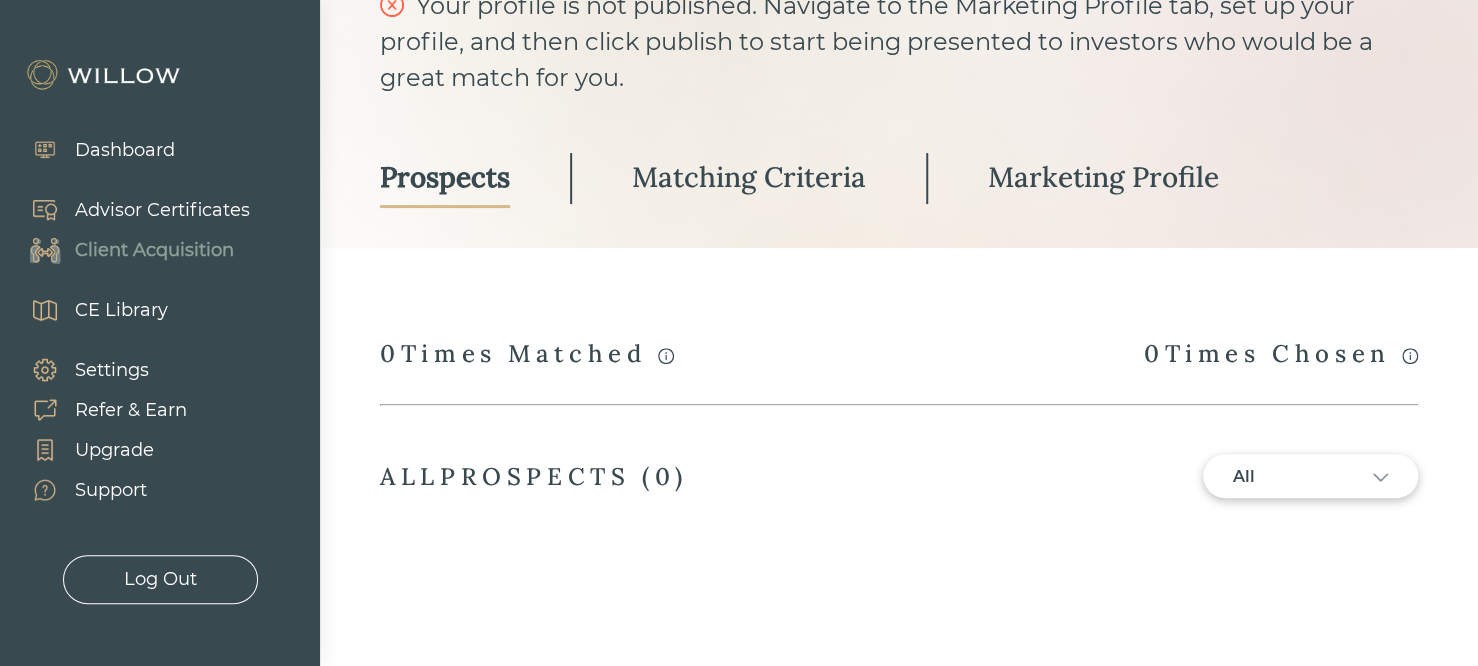 click on "0  Times Chosen" at bounding box center [1281, 355] 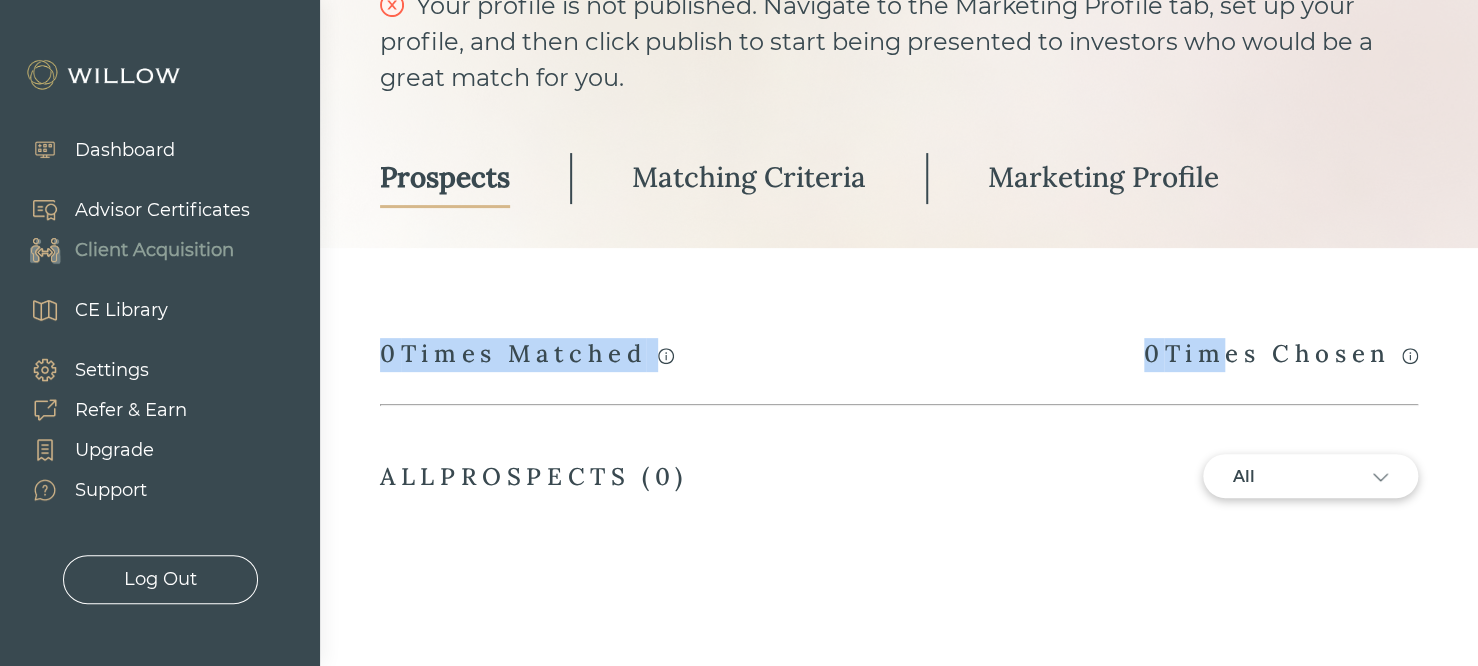 drag, startPoint x: 1200, startPoint y: 398, endPoint x: 1200, endPoint y: 313, distance: 85 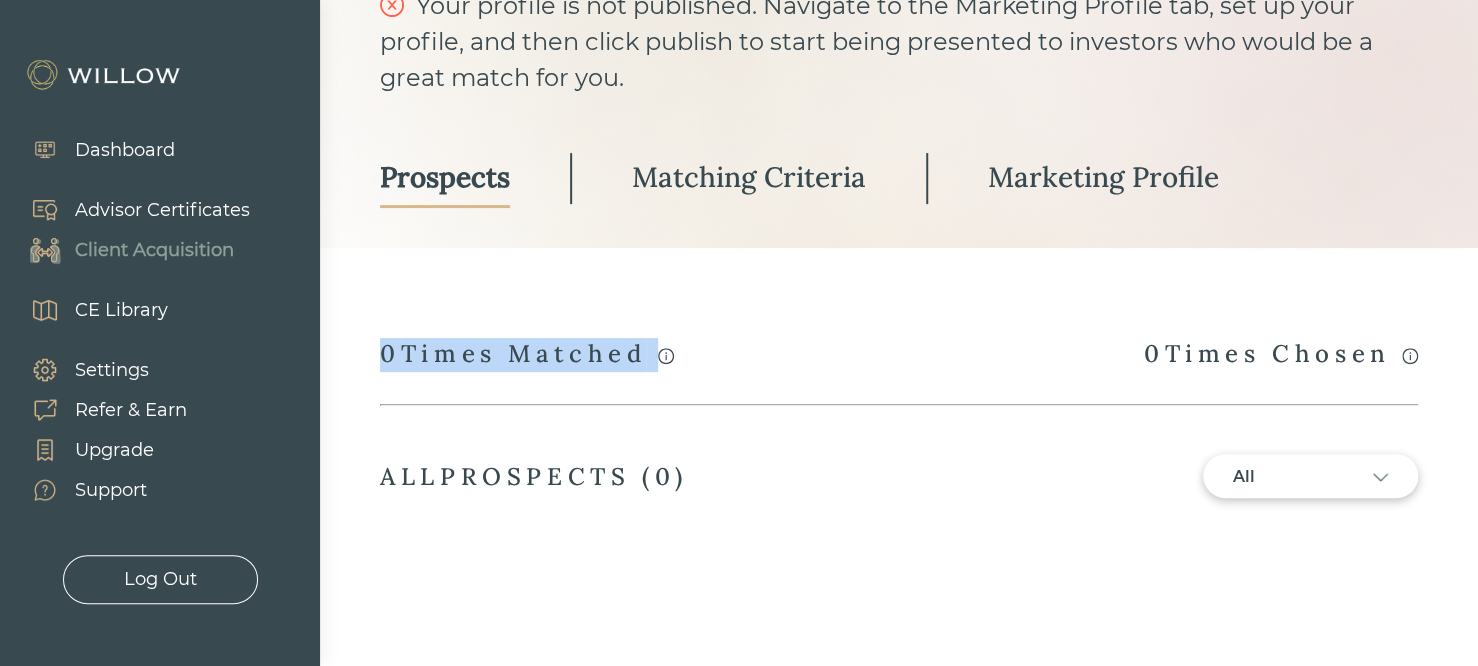 click on "CLIENT ACQUISITION     Your profile is not published. Navigate to the Marketing Profile tab, set up your profile, and then click publish to start being presented to investors who would be a great match for you. Prospects Matching Criteria Marketing Profile A match occurs whenever your profile is viewed by a prospect who has completed the questionnaire. 0  Times Matched     Chosen refers to when a prospect selects to share their information with you.   0  Times Chosen     ALL  PROSPECTS ( 0 ) All" at bounding box center (899, 227) 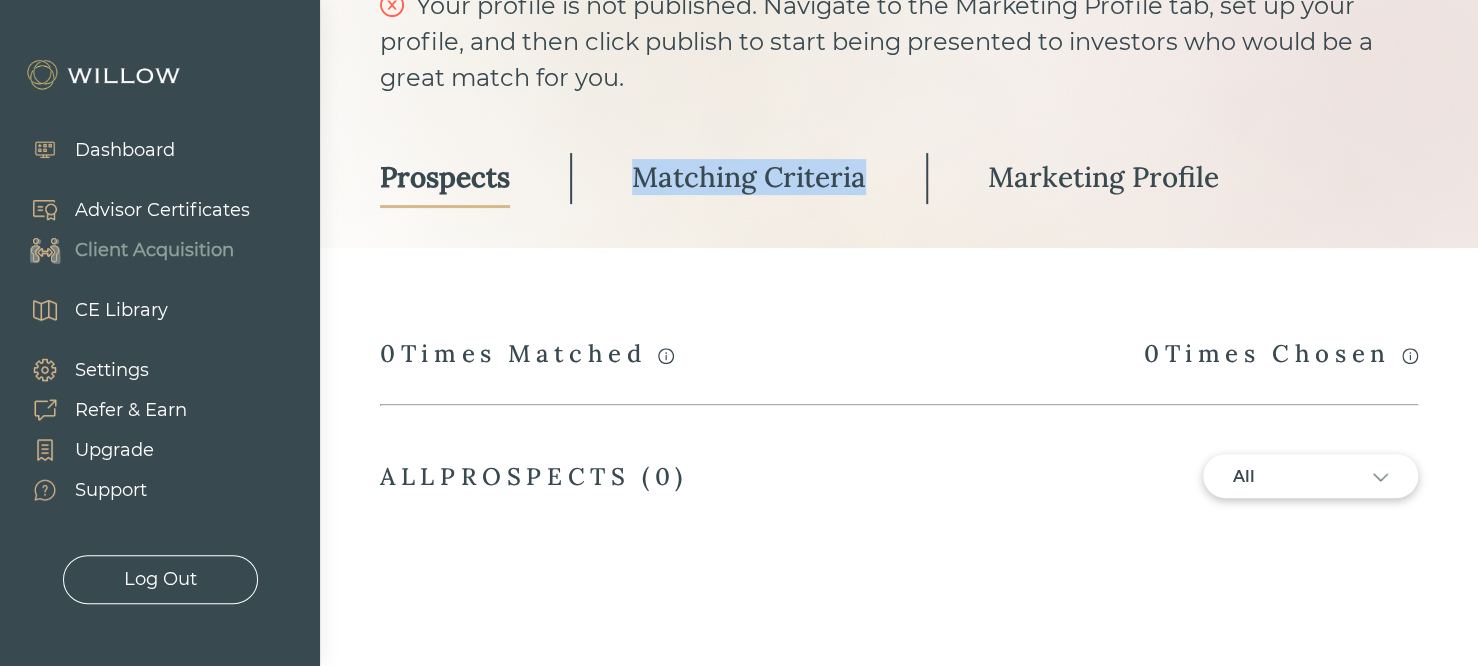 drag, startPoint x: 752, startPoint y: 133, endPoint x: 816, endPoint y: 244, distance: 128.12885 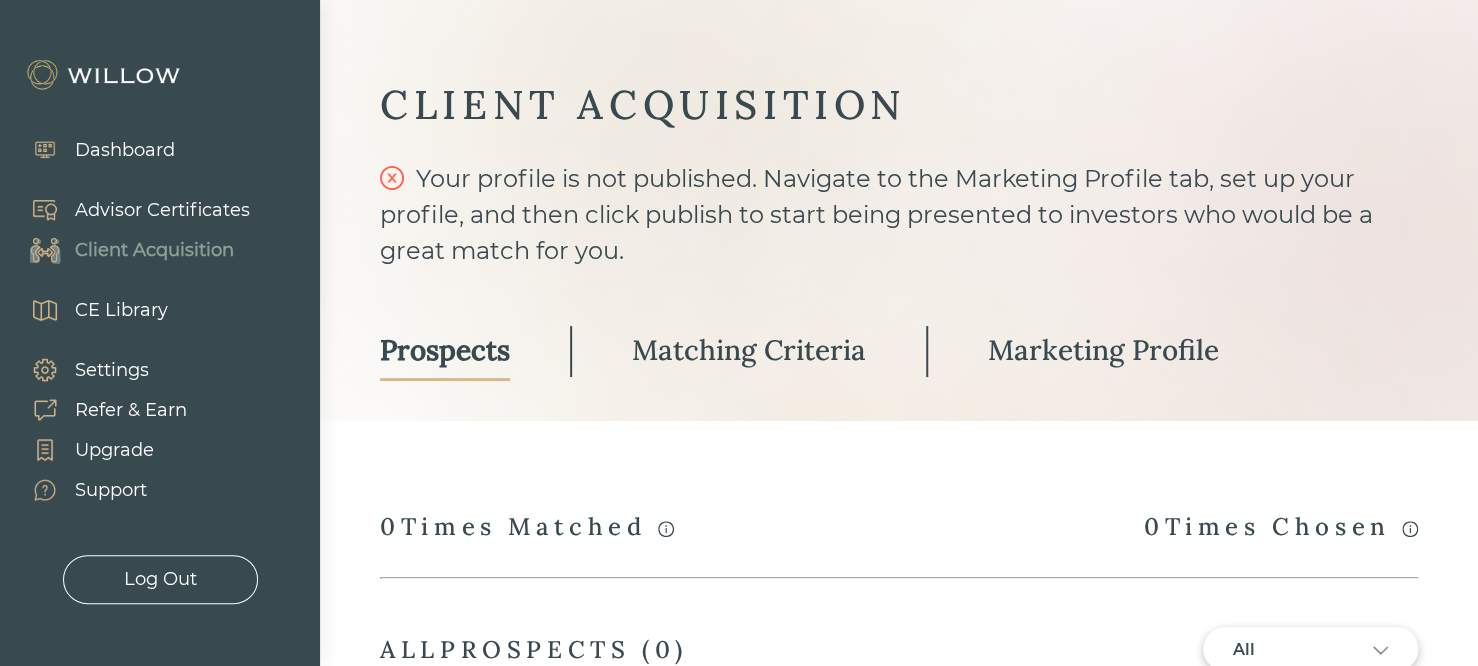 scroll, scrollTop: 0, scrollLeft: 0, axis: both 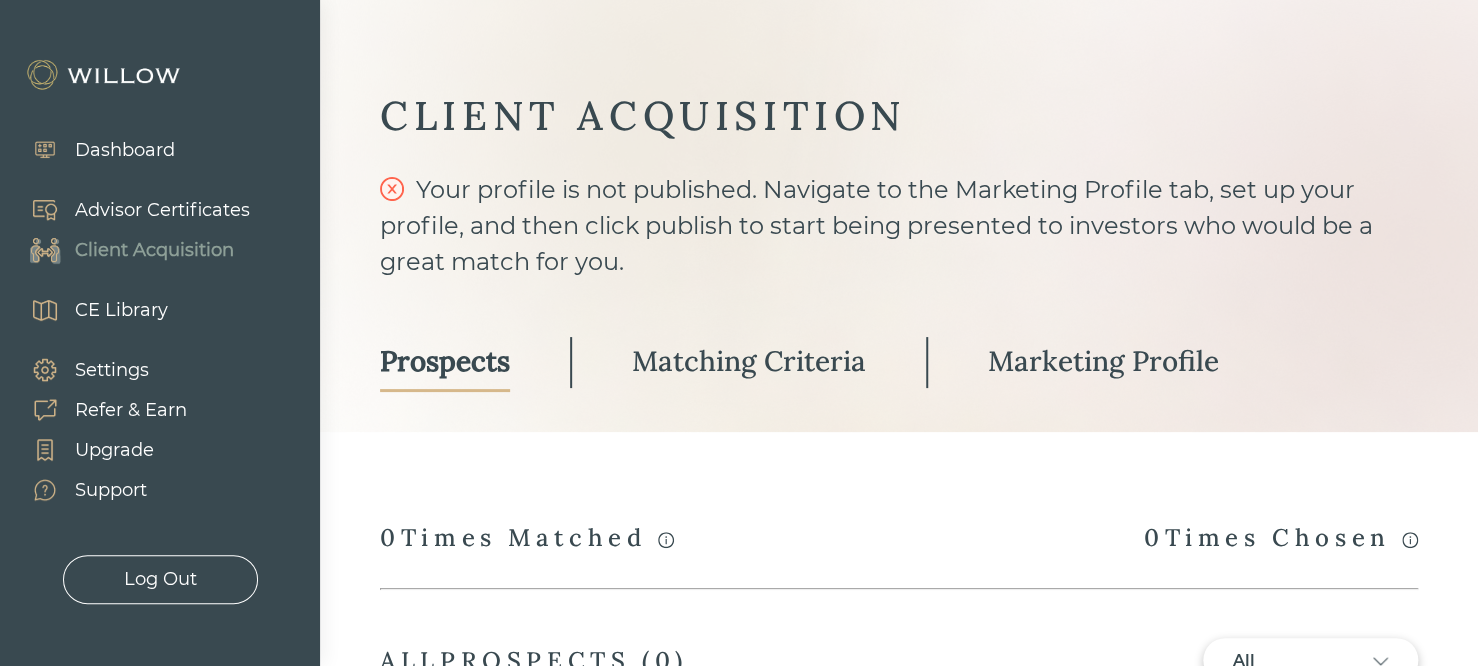 click on "Your profile is not published. Navigate to the Marketing Profile tab, set up your profile, and then click publish to start being presented to investors who would be a great match for you." at bounding box center (899, 226) 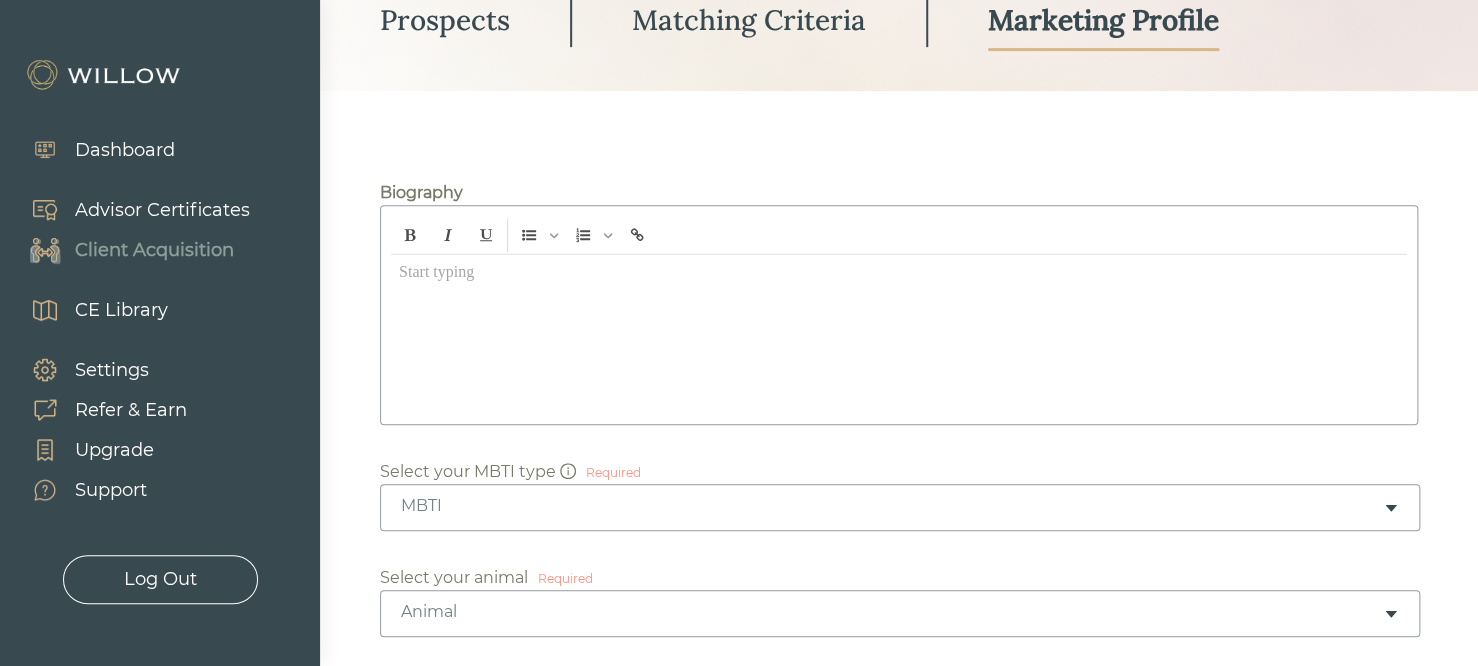 scroll, scrollTop: 360, scrollLeft: 0, axis: vertical 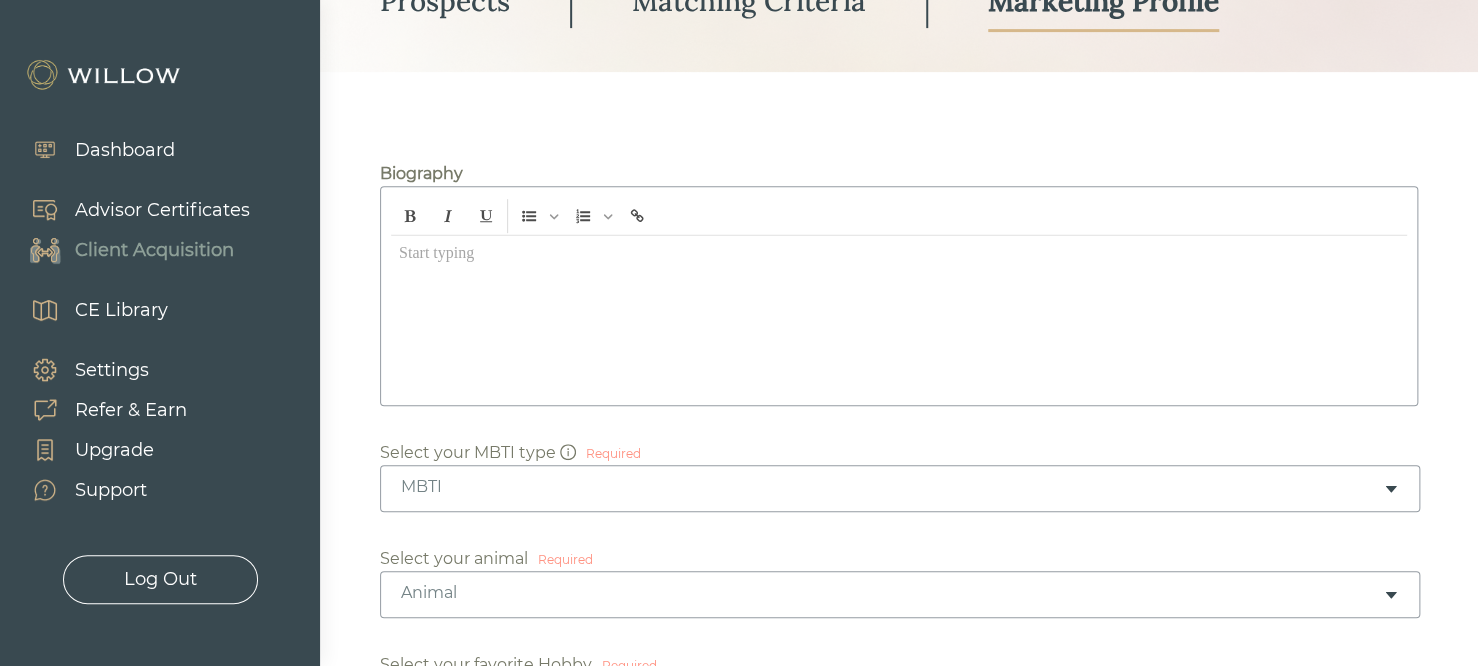click at bounding box center (899, 315) 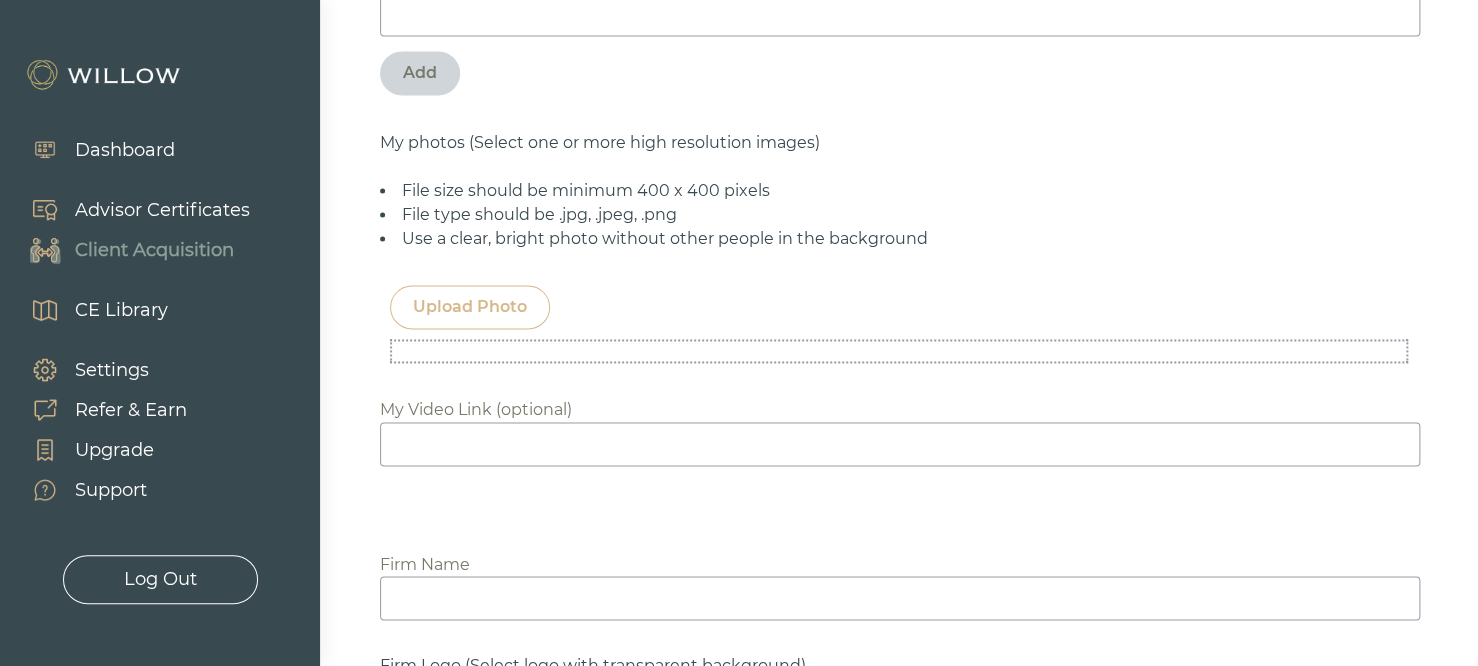 scroll, scrollTop: 1309, scrollLeft: 0, axis: vertical 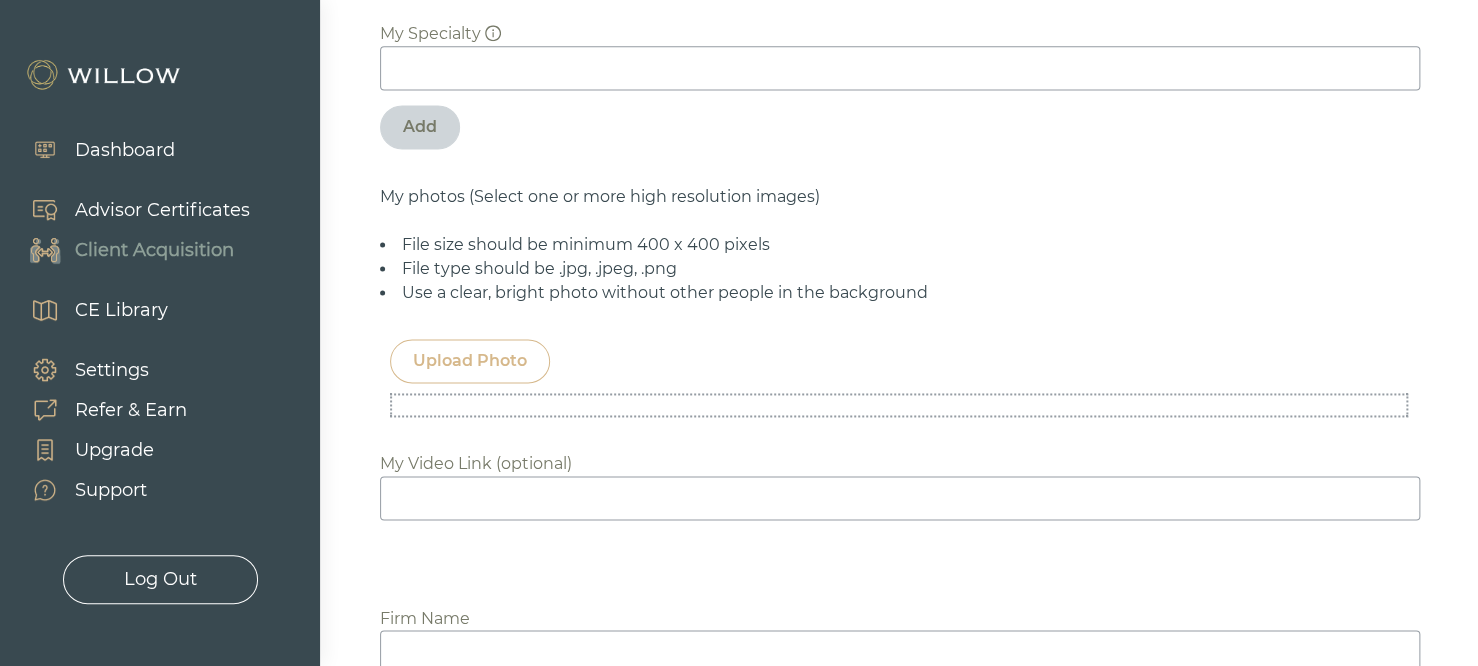 drag, startPoint x: 472, startPoint y: 478, endPoint x: 462, endPoint y: 479, distance: 10.049875 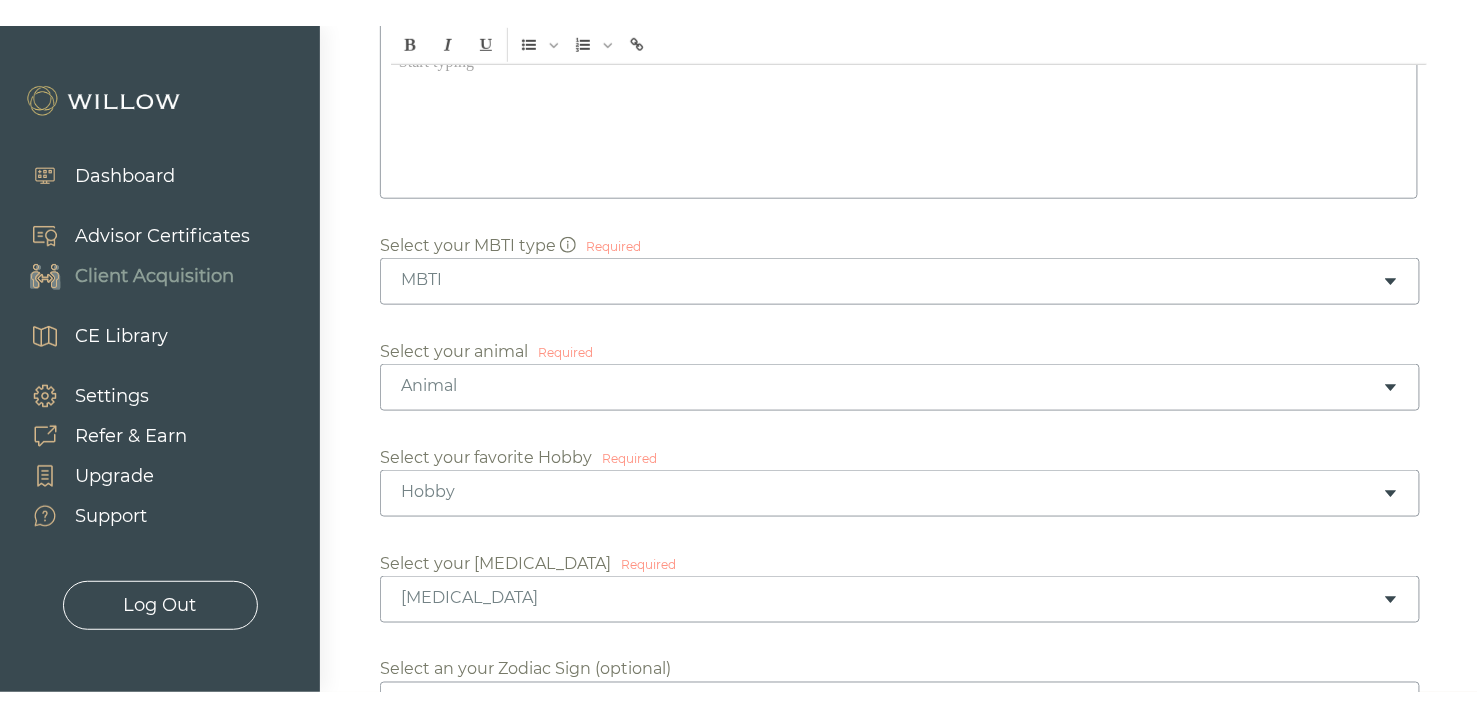 scroll, scrollTop: 0, scrollLeft: 0, axis: both 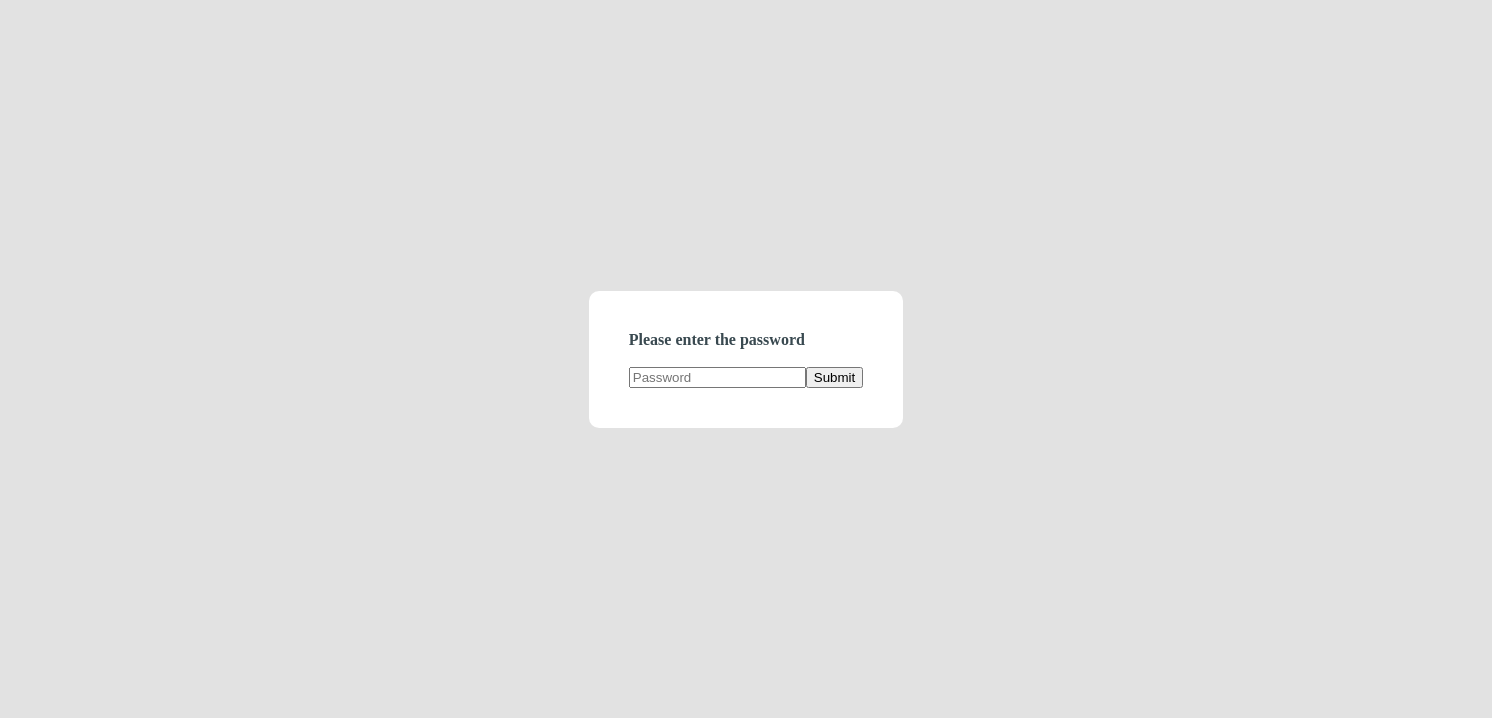 click at bounding box center (717, 377) 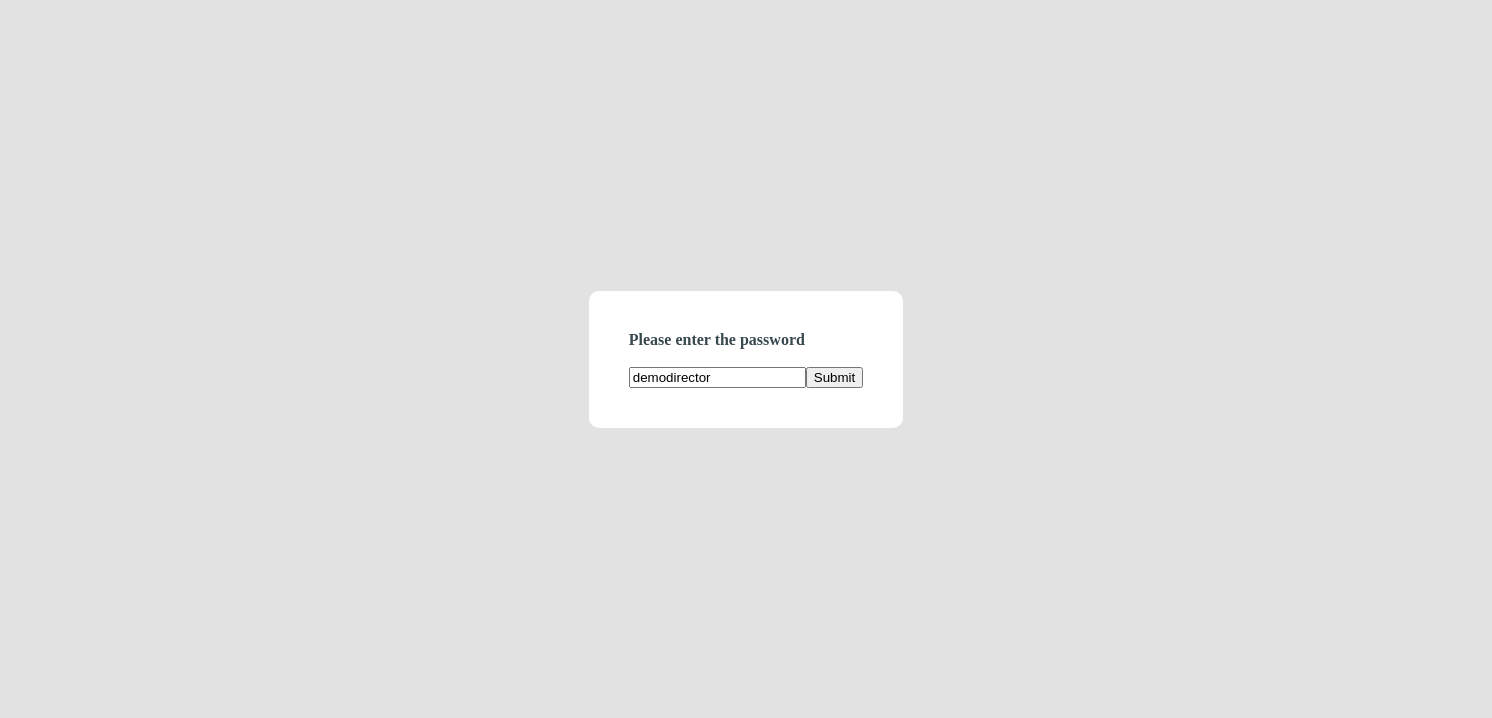 type on "demodirectory" 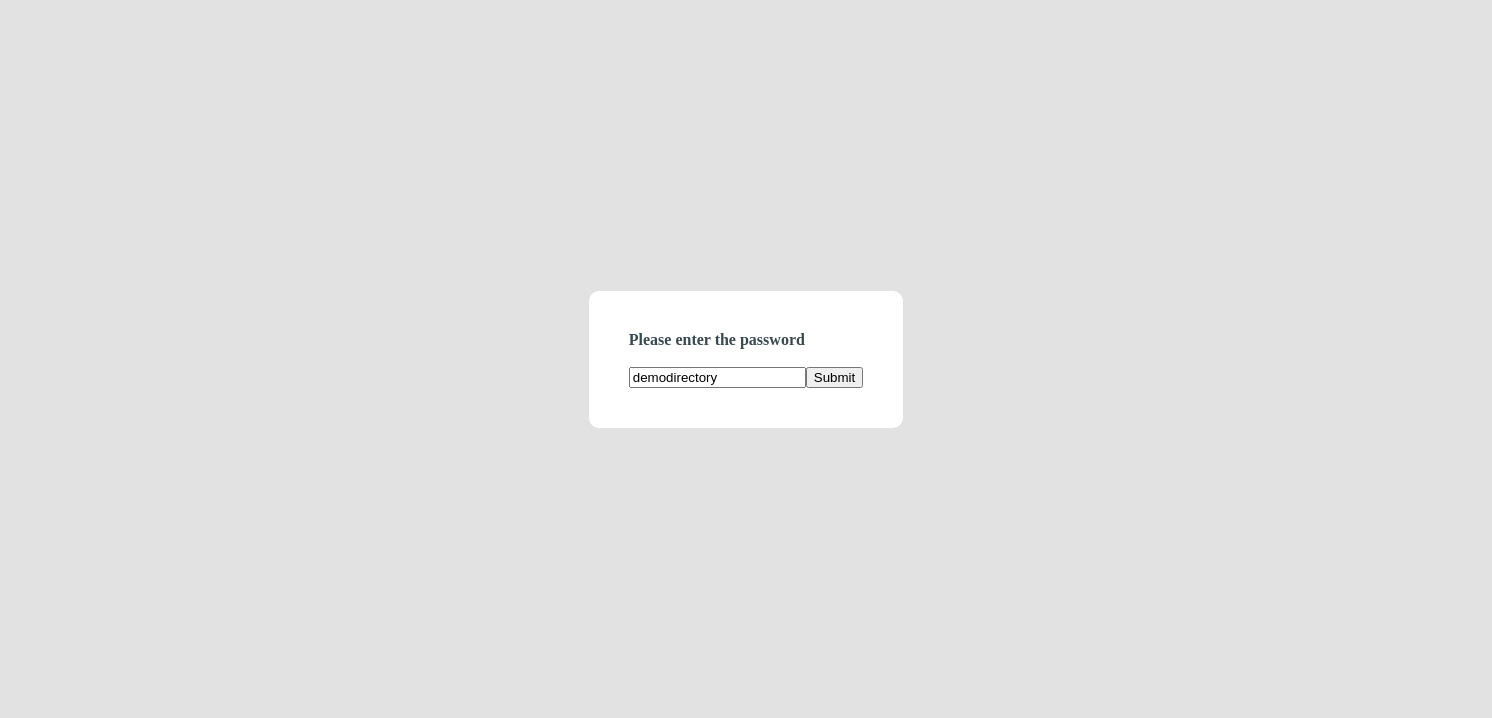 click on "Submit" at bounding box center [834, 377] 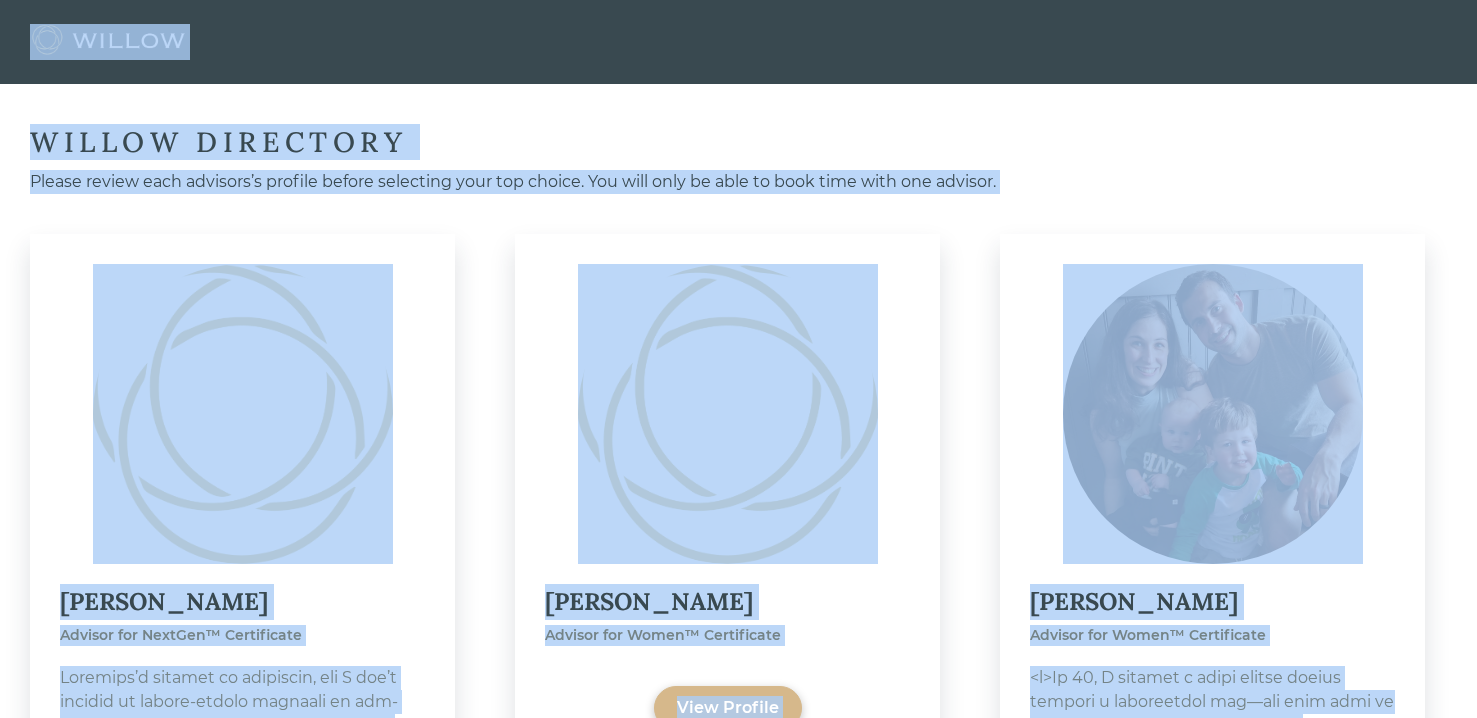 click on "WILLOW DIRECTORY Please review each advisors’s profile before selecting your top choice. You will only be able to book time with one advisor. Derek Davidson Advisor for NextGen™ Certificate View Profile Julianne Incardona Advisor for Women™ Certificate View Profile Mark Vandenburg, Jr Advisor for Women™ Certificate View Profile Scott Jackson Advisor for Women™ Certificate View Profile Dylan O'Shea, CFP® Advisor for NextGen™ Certificate View Profile Nicole Gabriel Advisor for Women™ Certificate View Profile Cole Conkling Advisor for NextGen™ Certificate View Profile Rachel Elson Advisor for NextGen™ Certificate View Profile Bryan Minogue Advisor for NextGen™ Certificate View Profile CHUCK KORGER Advisor for Women™ Certificate View Profile Brooklyn Maldonado Advisor for Women™ Certificate View Profile Peter Tuz Advisor for Women™ Certificate View Profile Taylor Glock Advisor for NextGen™ Certificate View Profile Chelsea Ransom-Cooper Advisor for Women™ Certificate View Profile" at bounding box center [738, 8014] 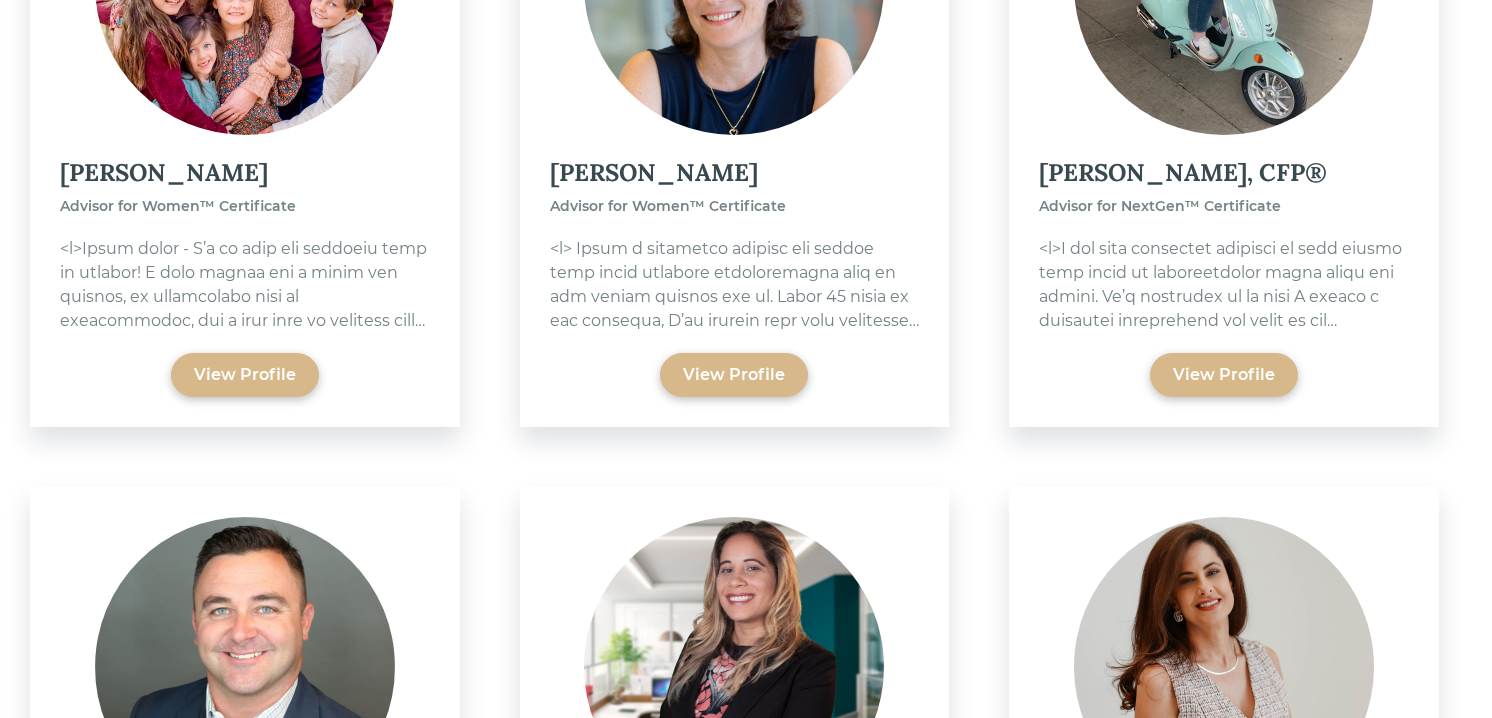 scroll, scrollTop: 7745, scrollLeft: 0, axis: vertical 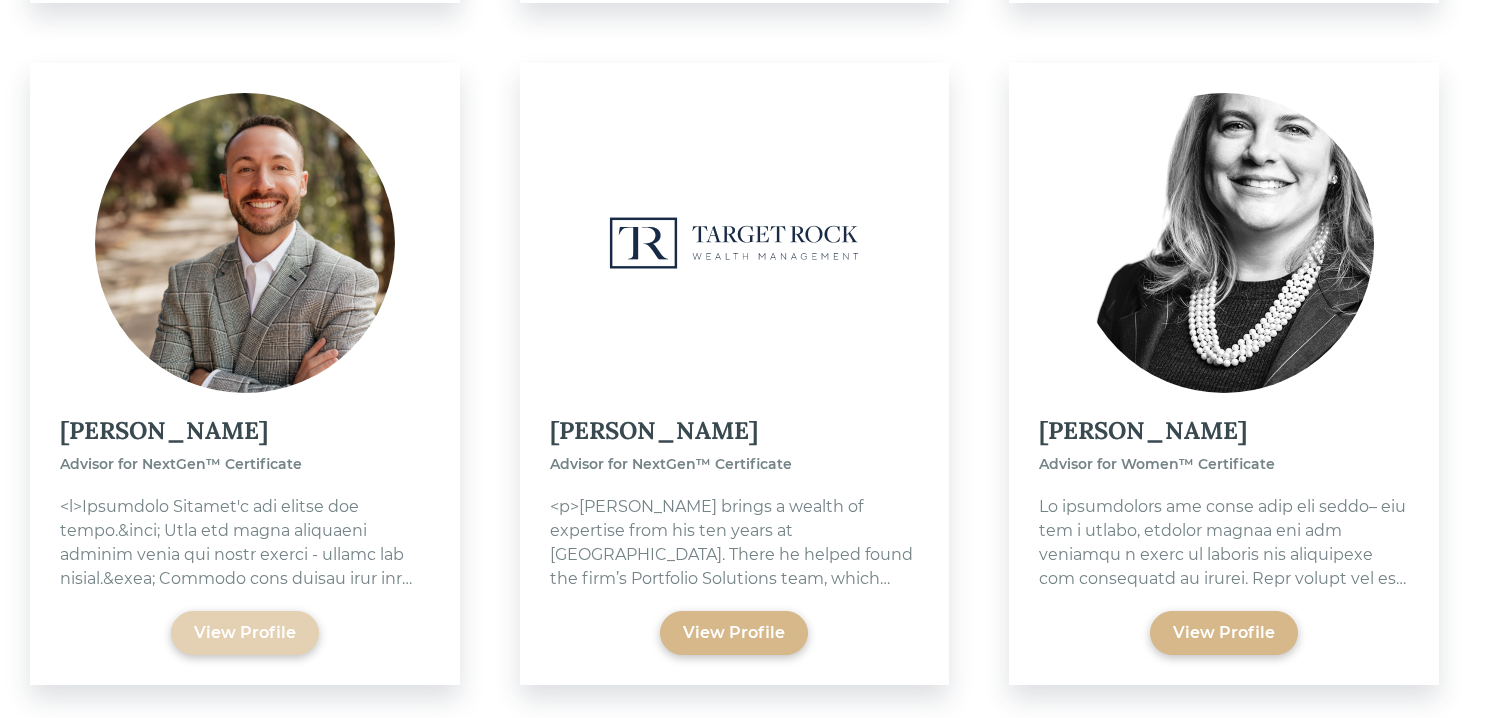 click on "View Profile" at bounding box center [245, 633] 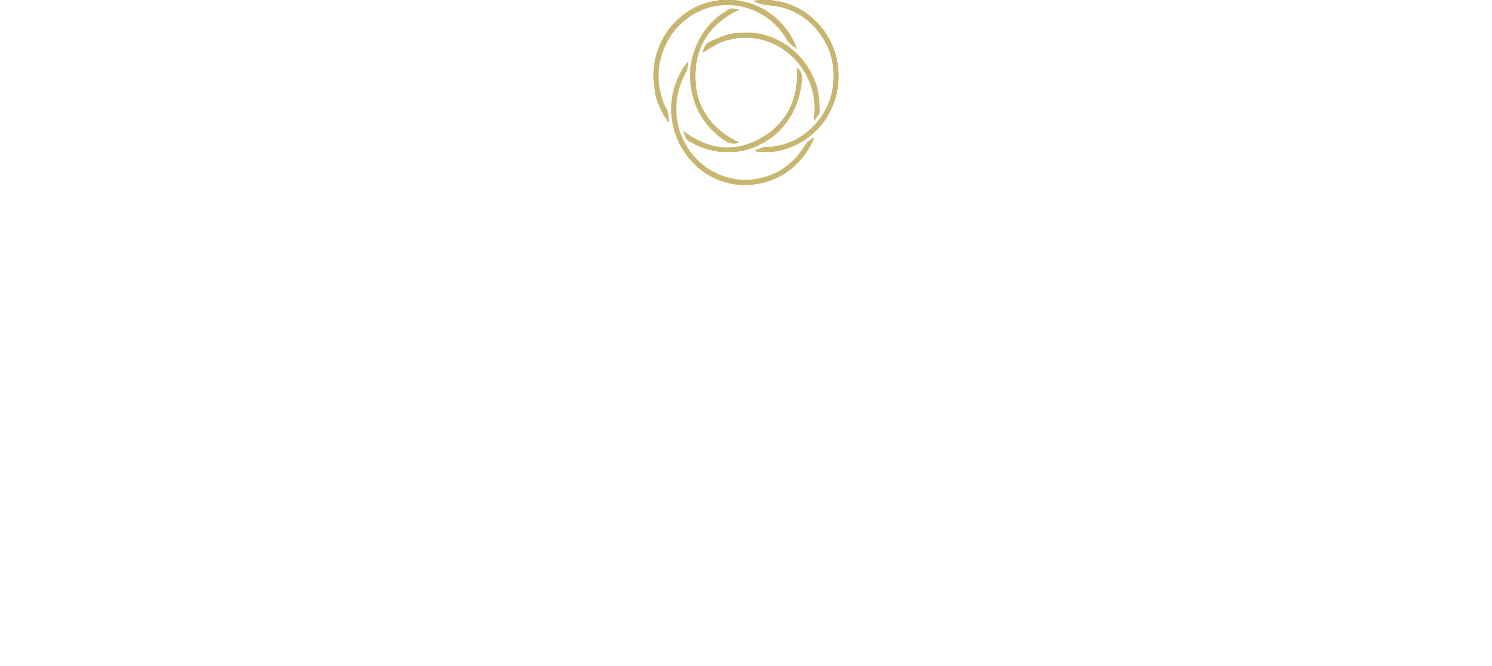 scroll, scrollTop: 0, scrollLeft: 0, axis: both 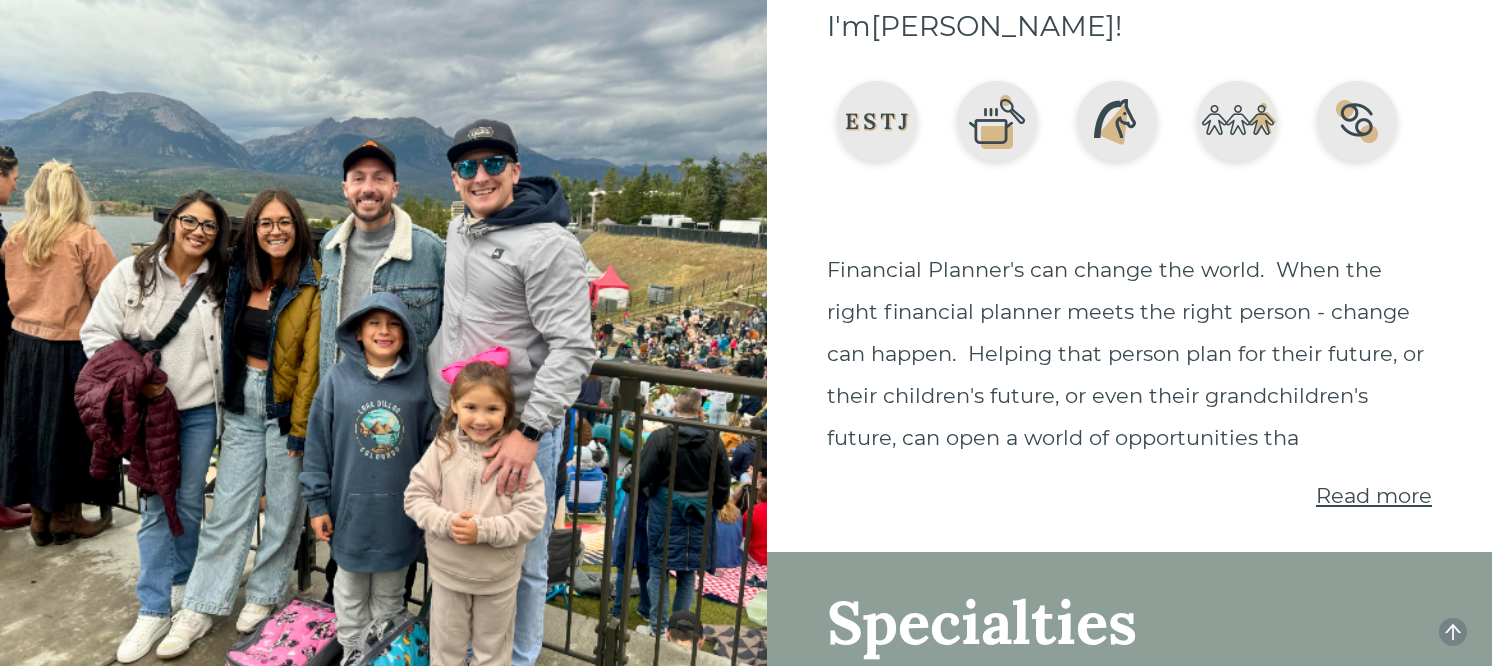 click on "Read more" at bounding box center [1374, 495] 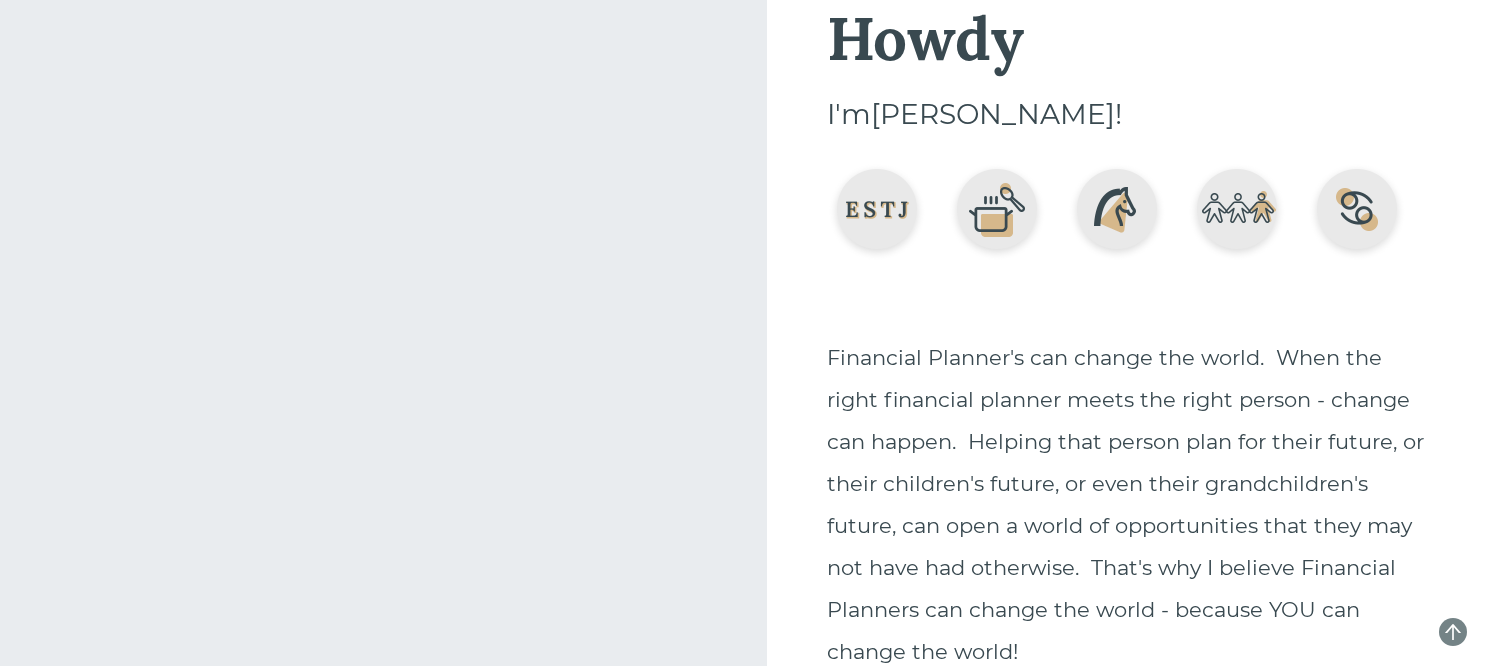 scroll, scrollTop: 0, scrollLeft: 0, axis: both 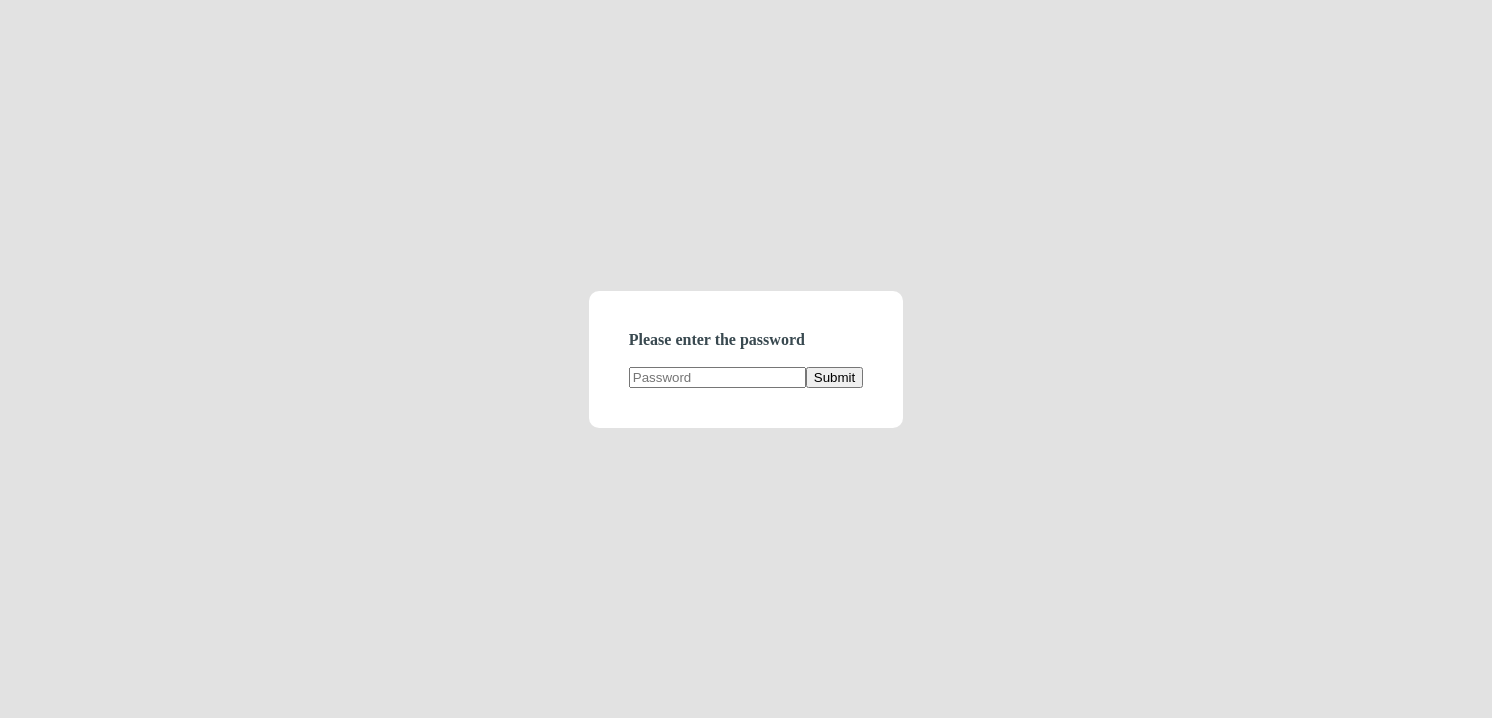 click at bounding box center (717, 377) 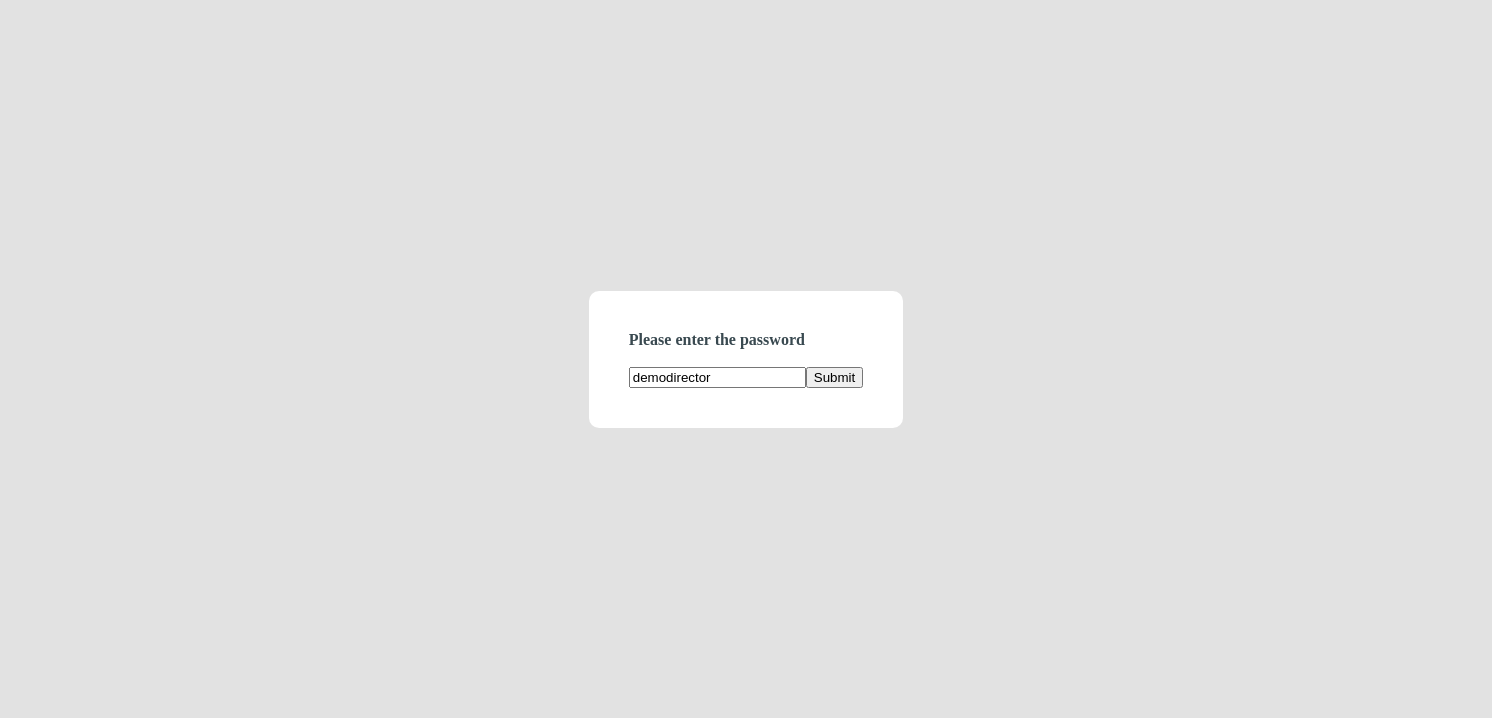 type on "demodirectory" 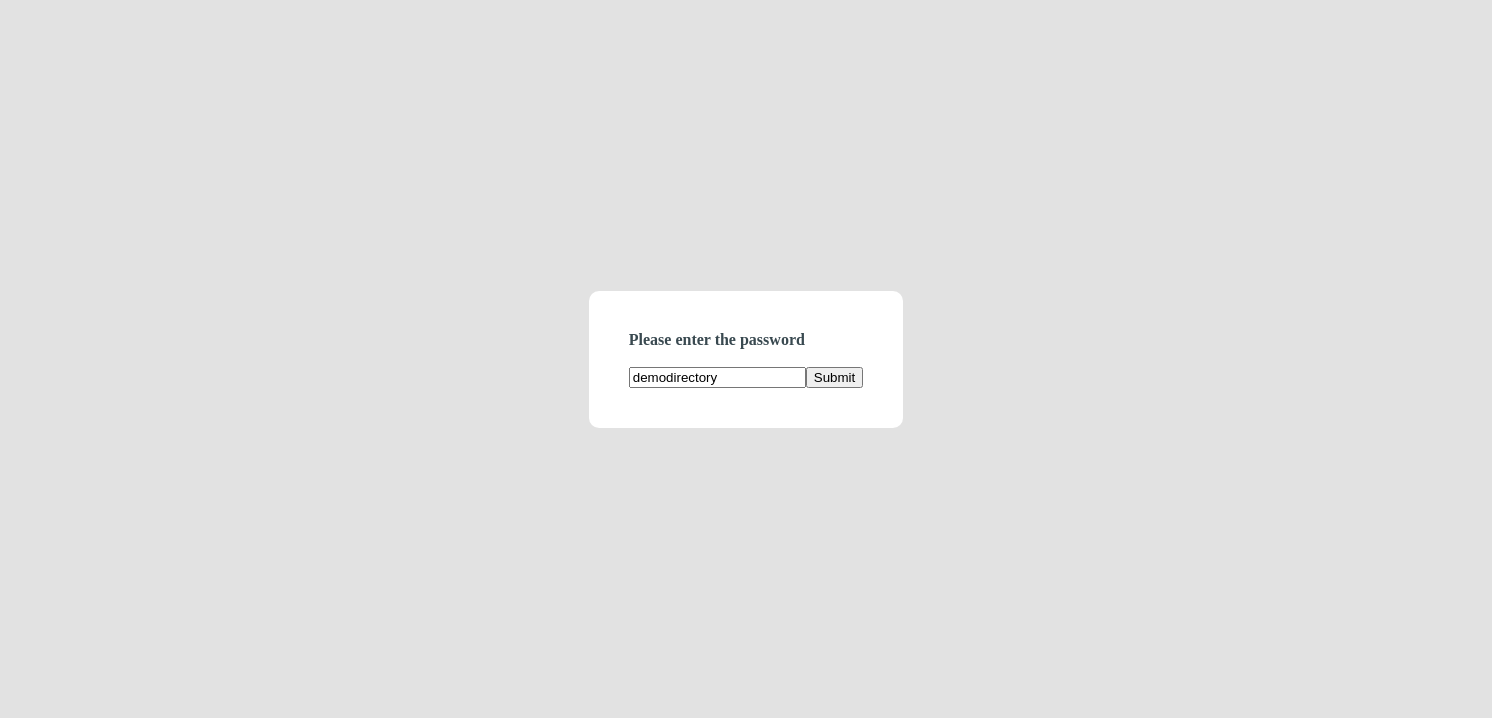 click on "Submit" at bounding box center (834, 377) 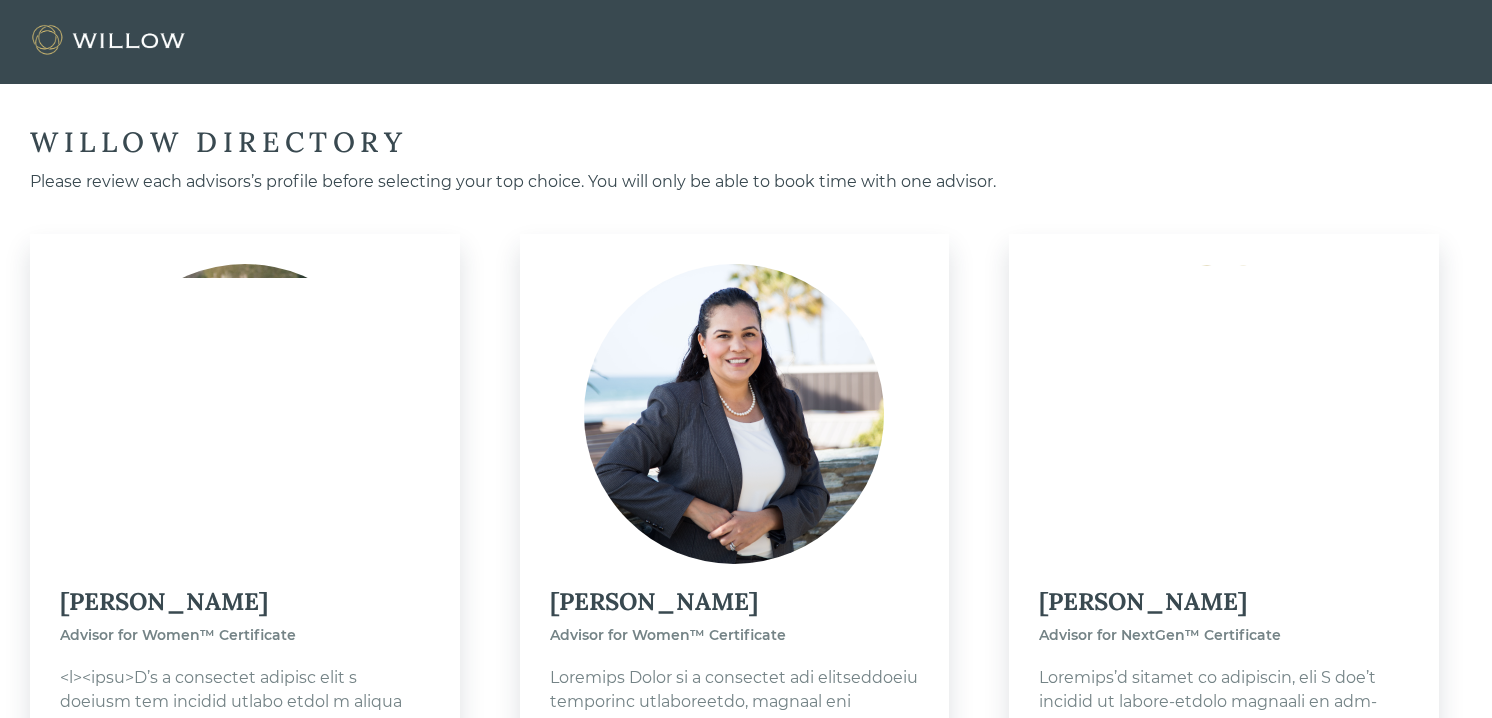 scroll, scrollTop: 1607, scrollLeft: 0, axis: vertical 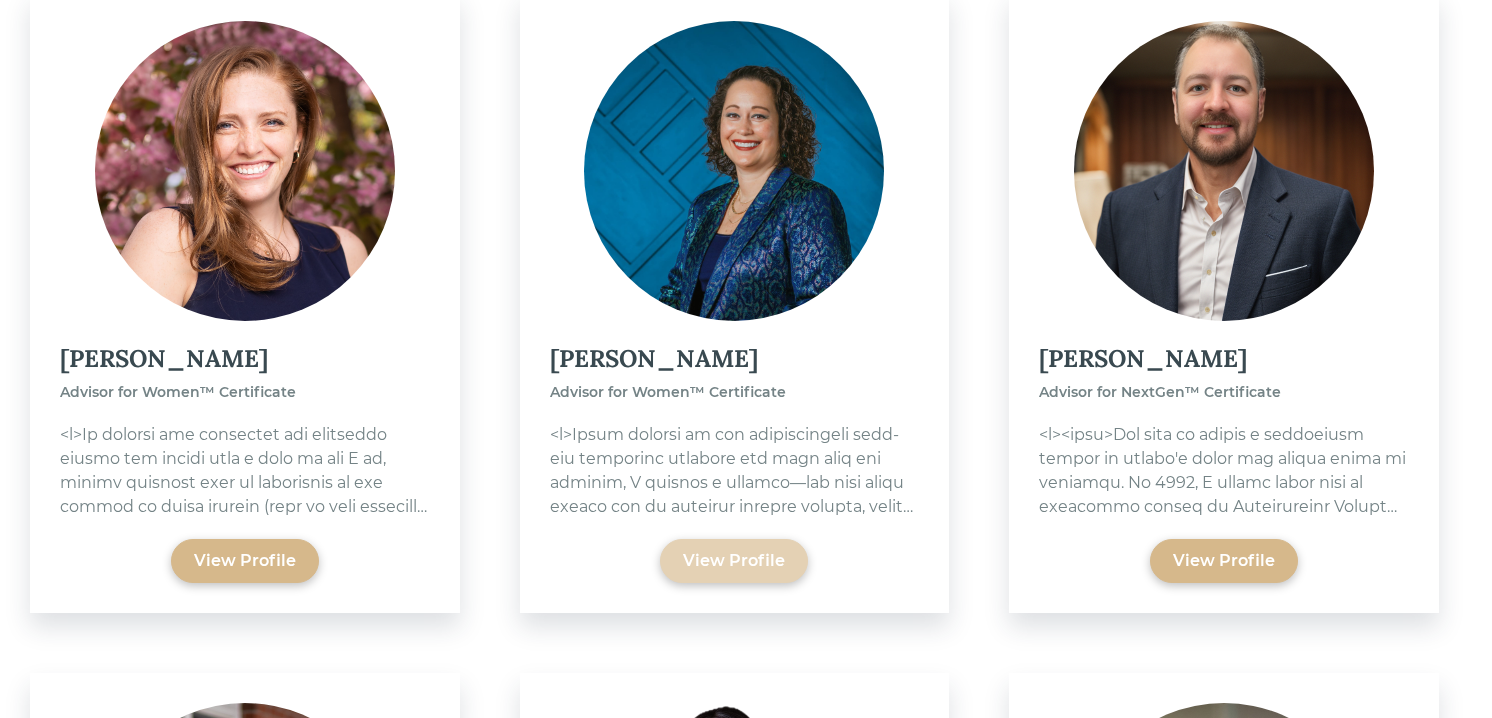 click on "View Profile" at bounding box center [734, 561] 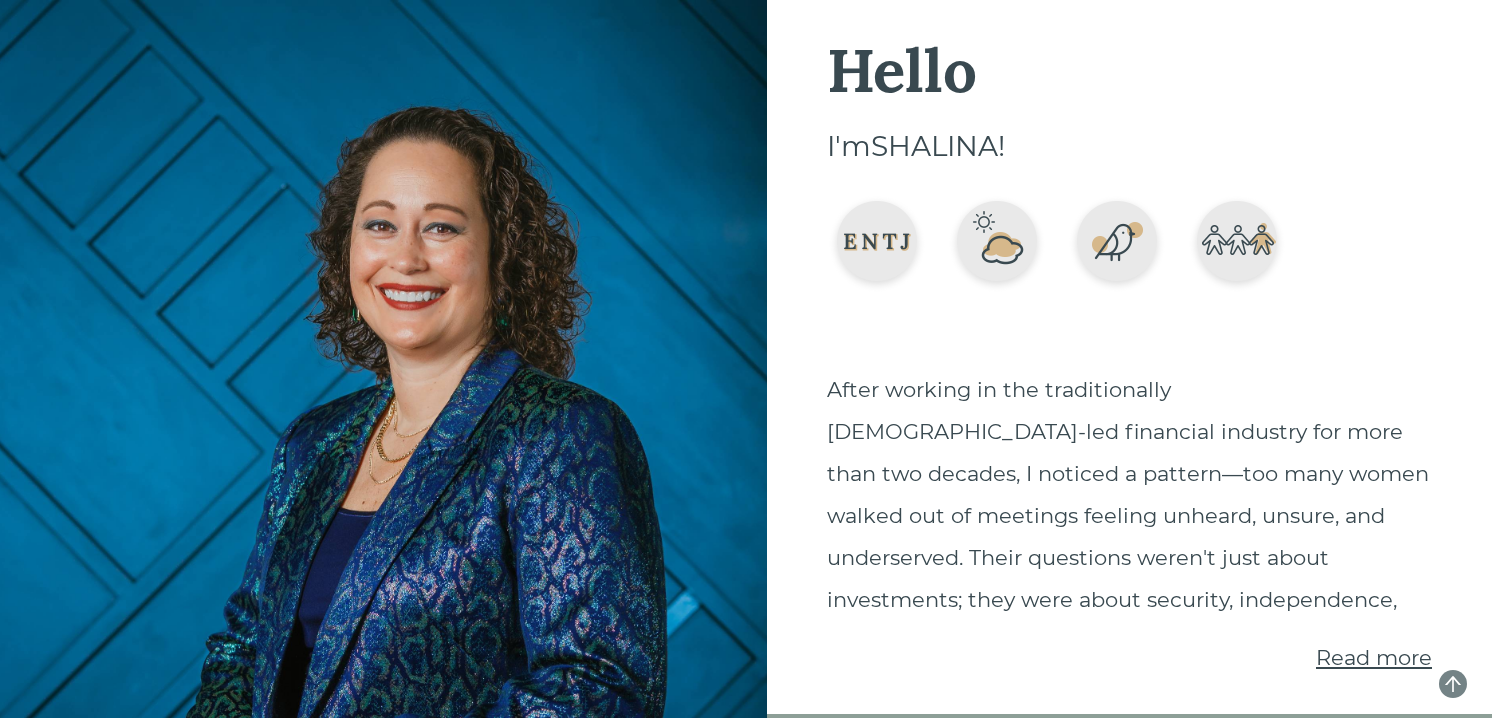scroll, scrollTop: 0, scrollLeft: 0, axis: both 